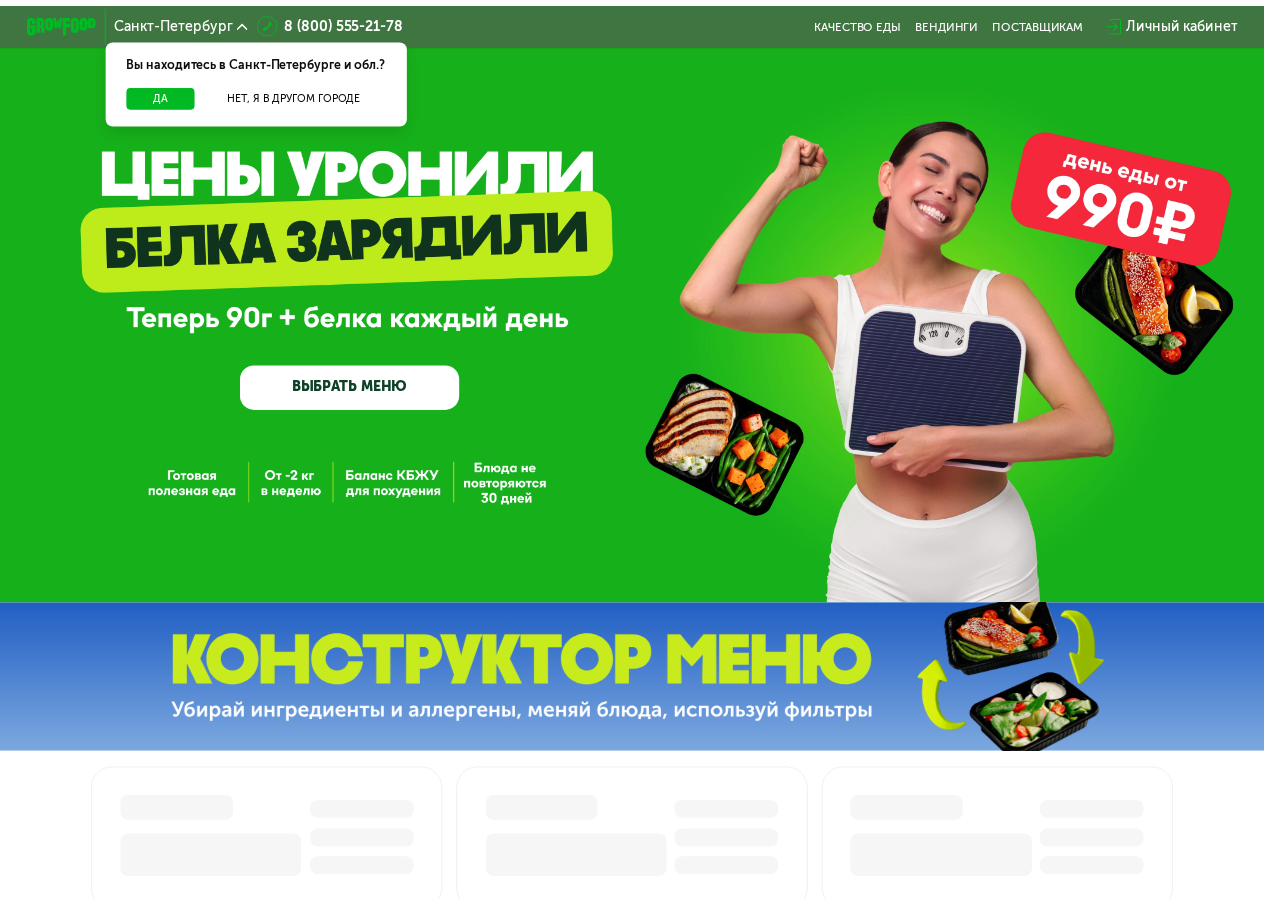 scroll, scrollTop: 0, scrollLeft: 0, axis: both 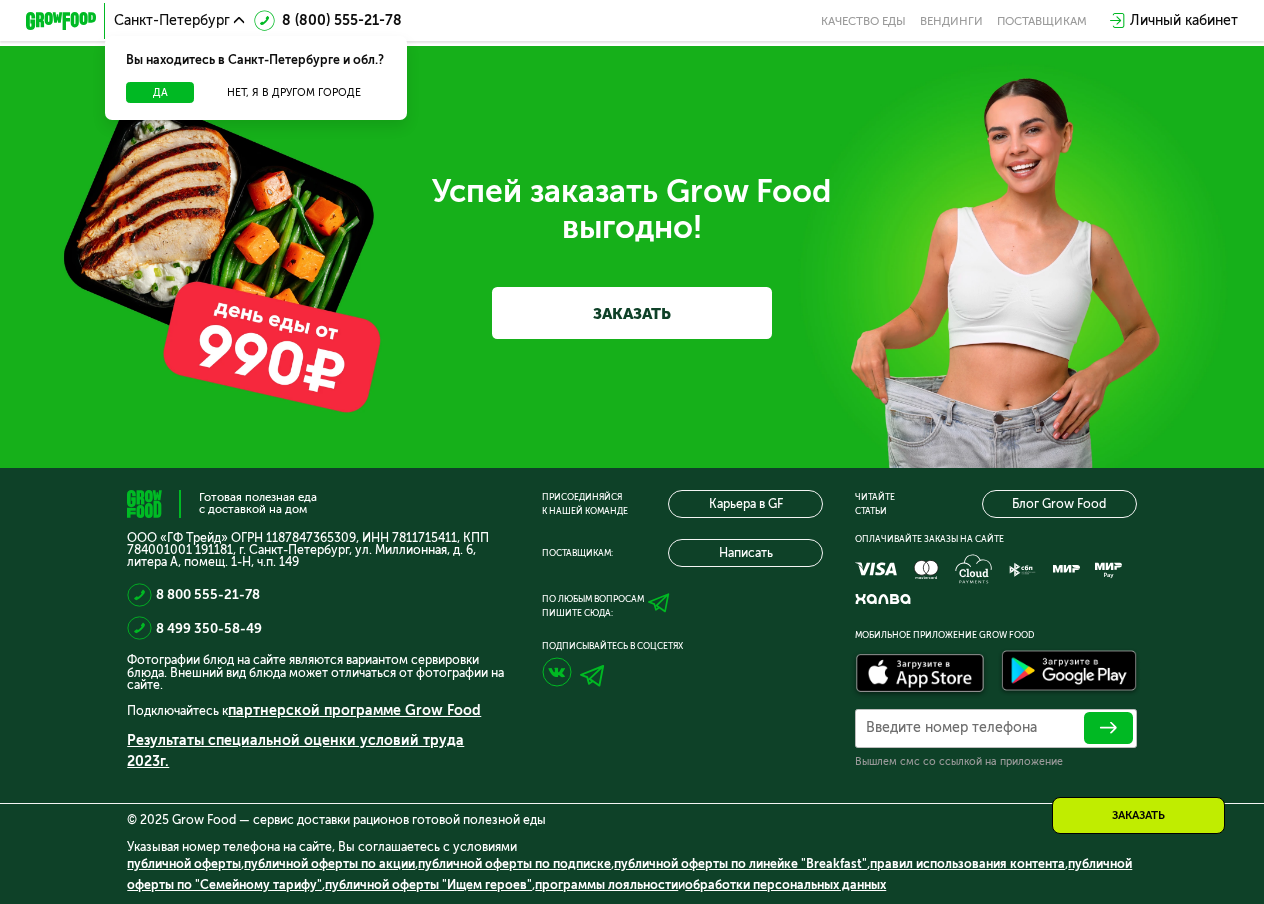 click on "ООО «ГФ Трейд» ОГРН 1187847365309, ИНН 7811715411, КПП 784001001 191181, г. Санкт-Петербург, ул. Миллионная, д. 6, литера А, помещ. 1-Н, ч.п. 149" at bounding box center (318, 550) 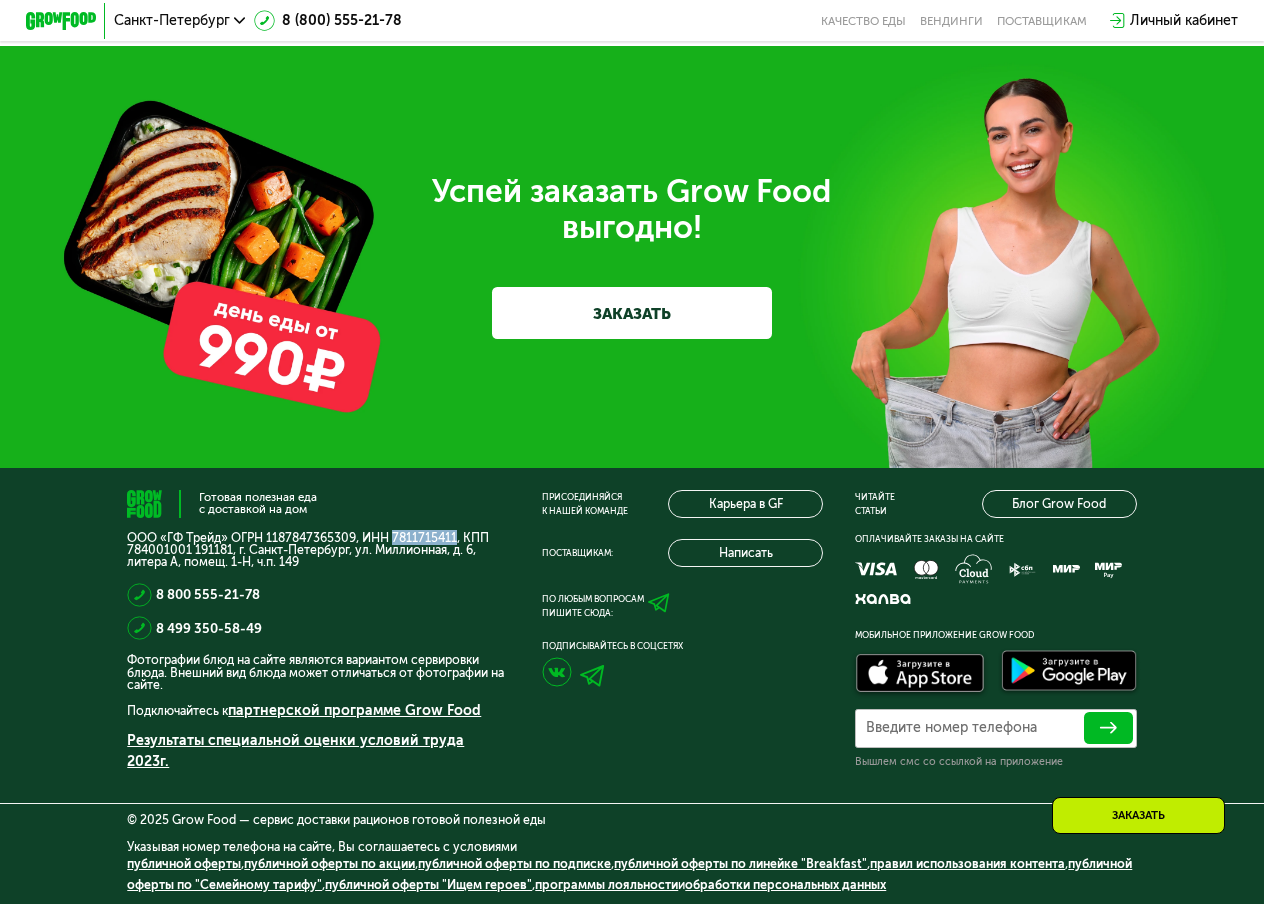 drag, startPoint x: 382, startPoint y: 542, endPoint x: 442, endPoint y: 543, distance: 60.00833 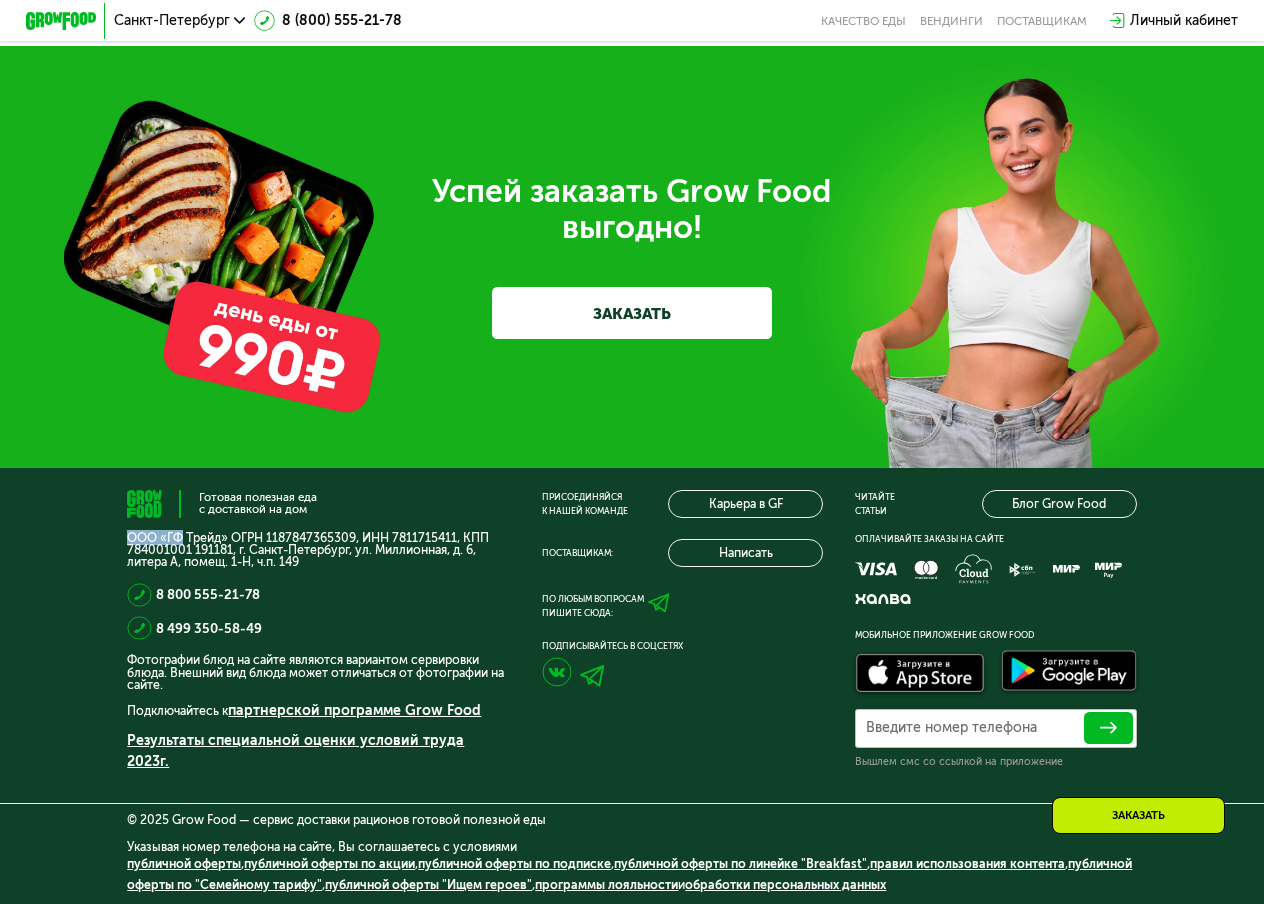 drag, startPoint x: 121, startPoint y: 540, endPoint x: 178, endPoint y: 540, distance: 57 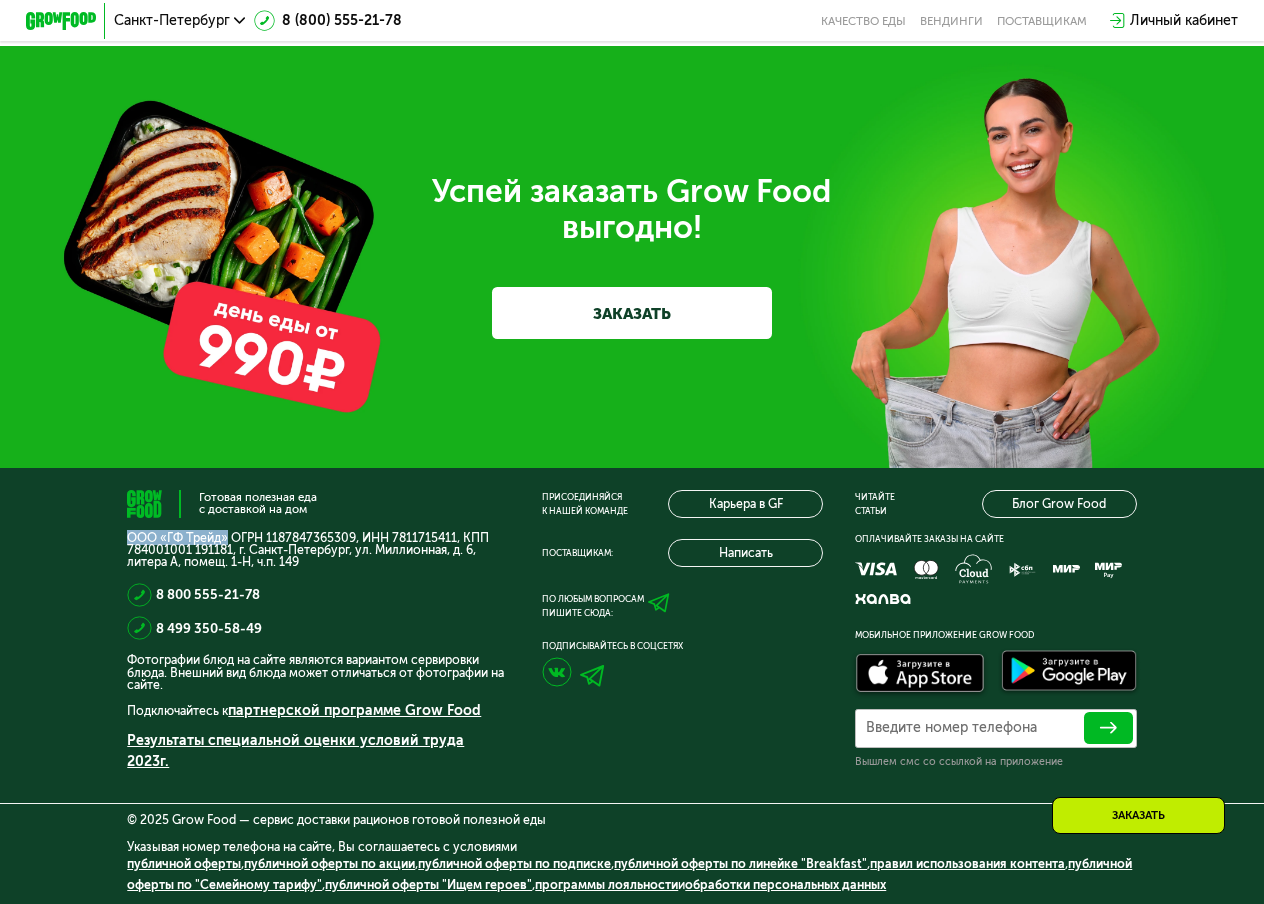 drag, startPoint x: 222, startPoint y: 543, endPoint x: 123, endPoint y: 548, distance: 99.12618 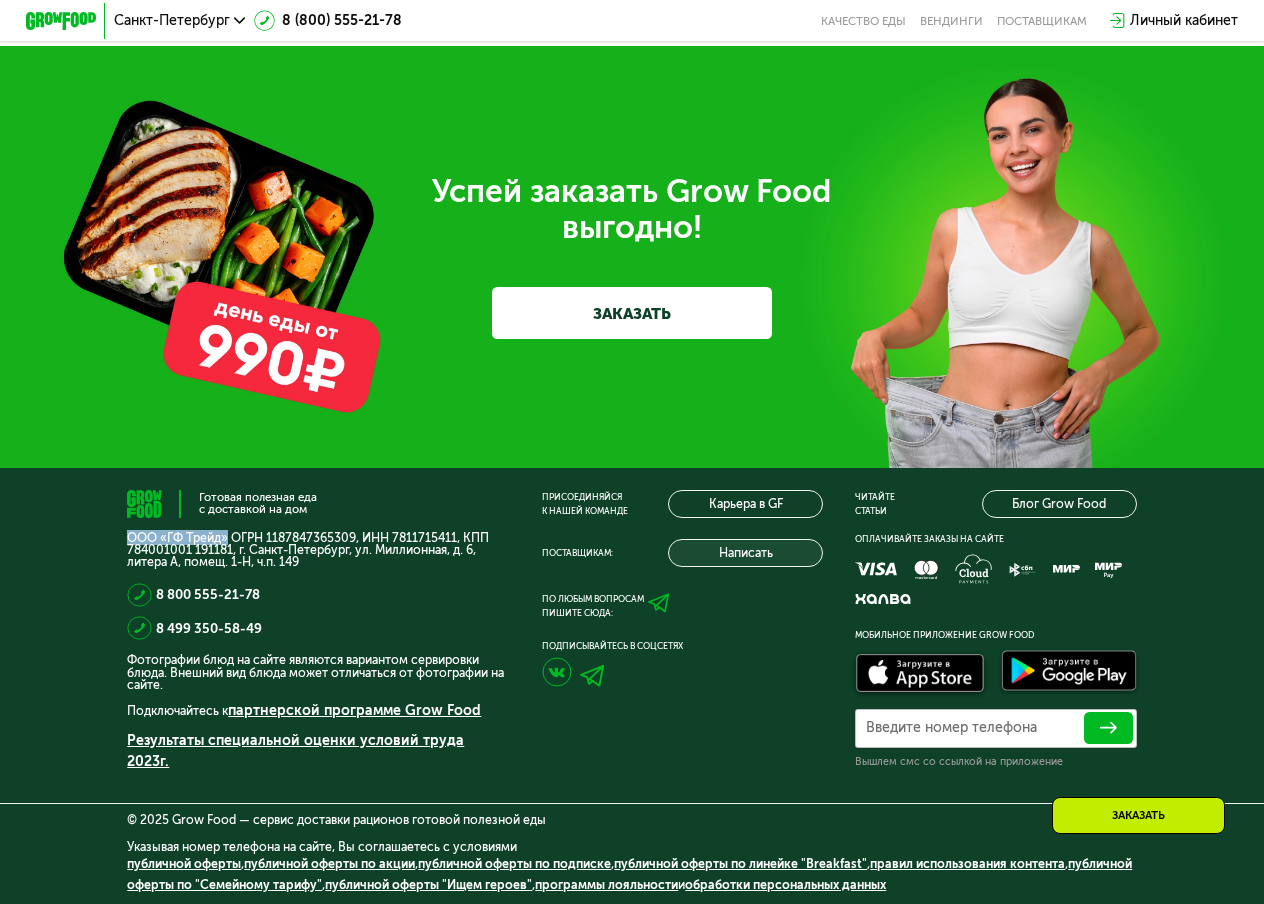 click on "Написать" at bounding box center (745, 553) 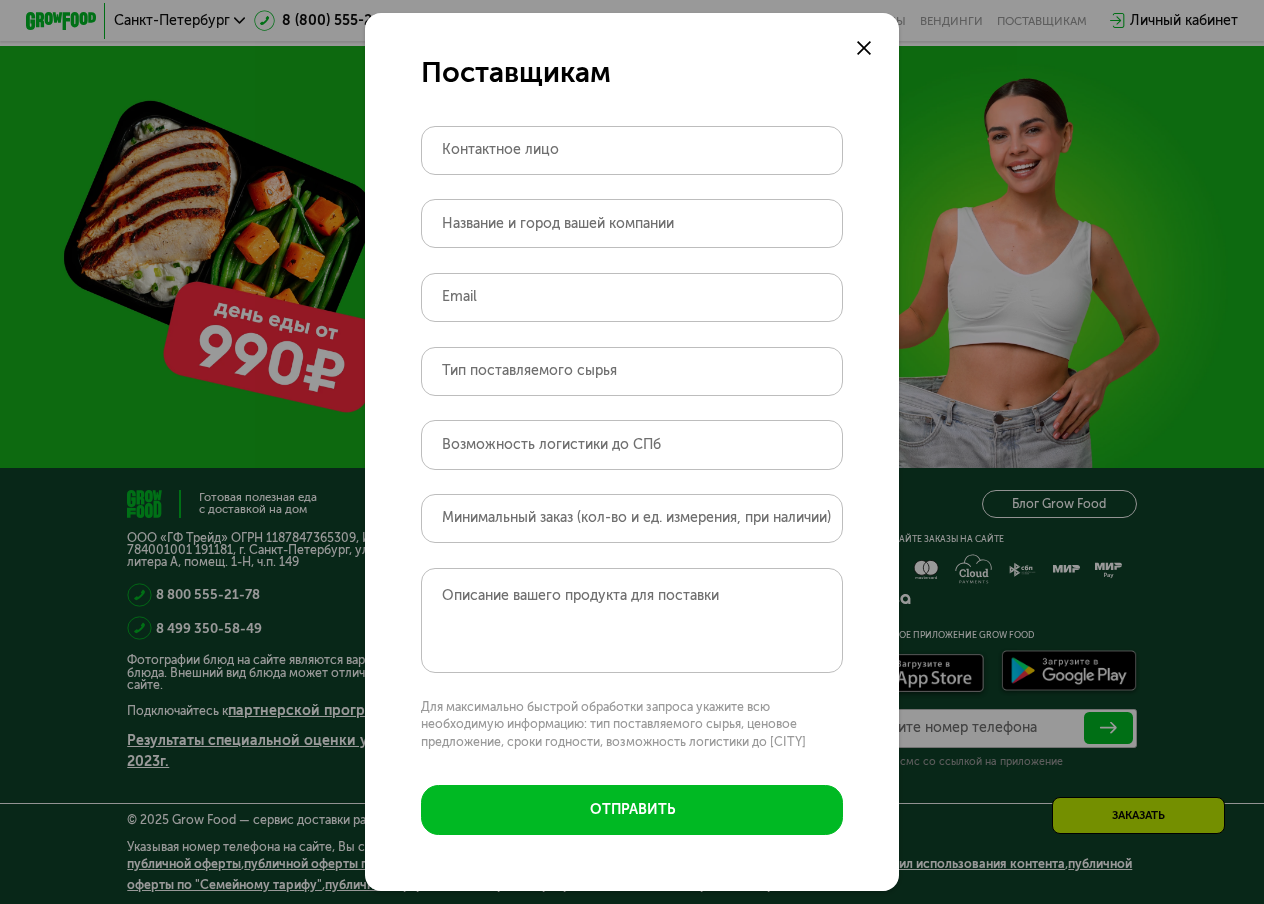 click 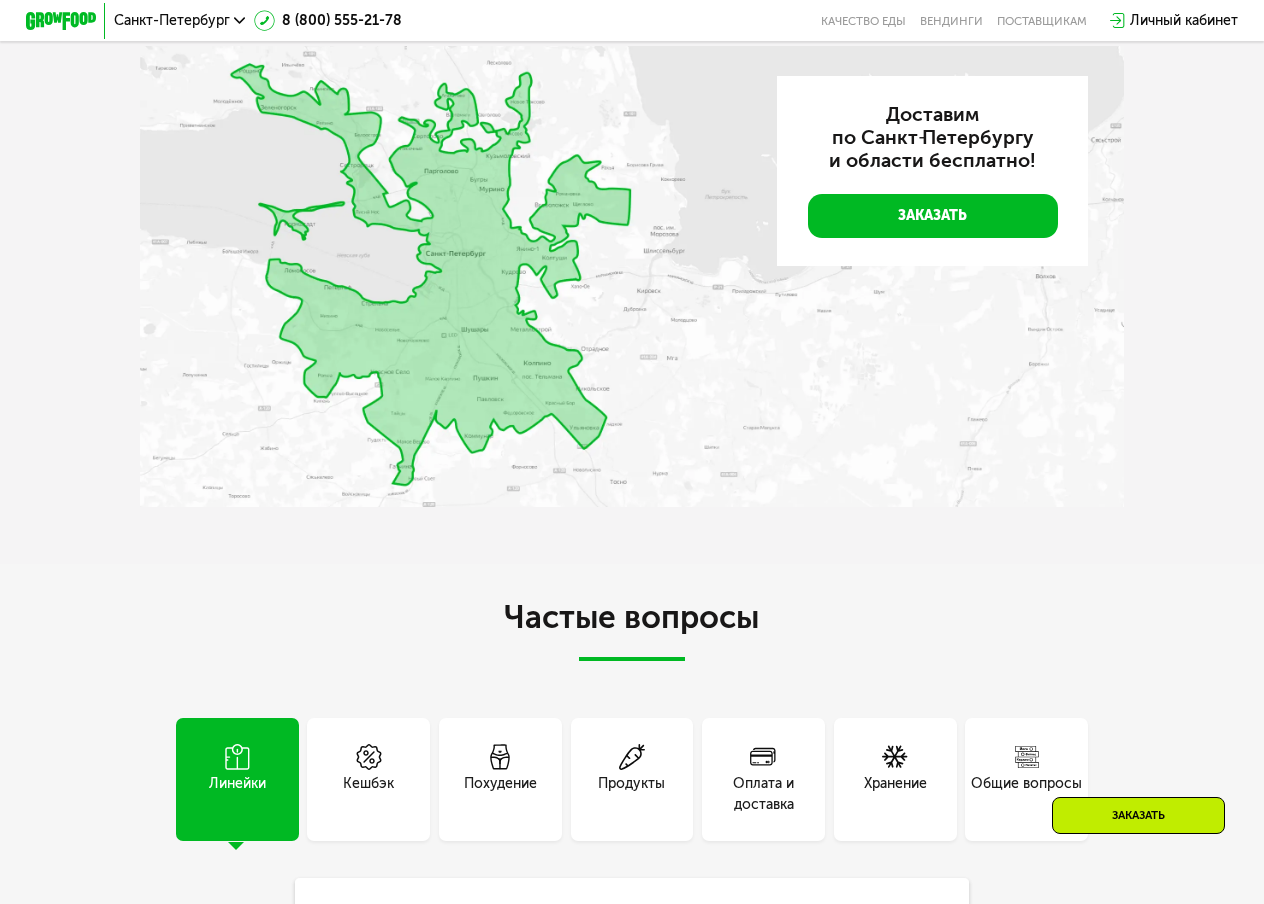 scroll, scrollTop: 3338, scrollLeft: 0, axis: vertical 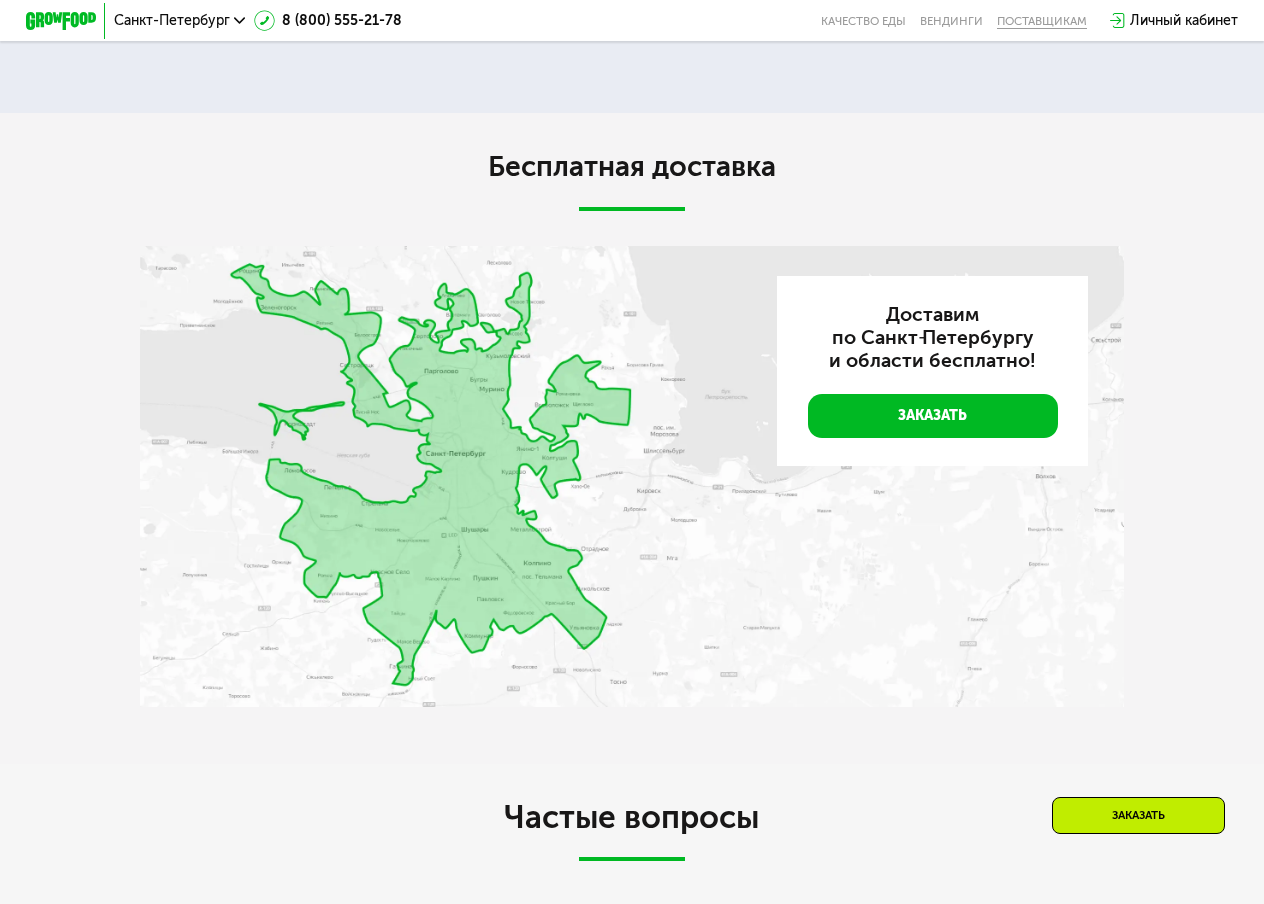 click on "поставщикам" at bounding box center (1042, 21) 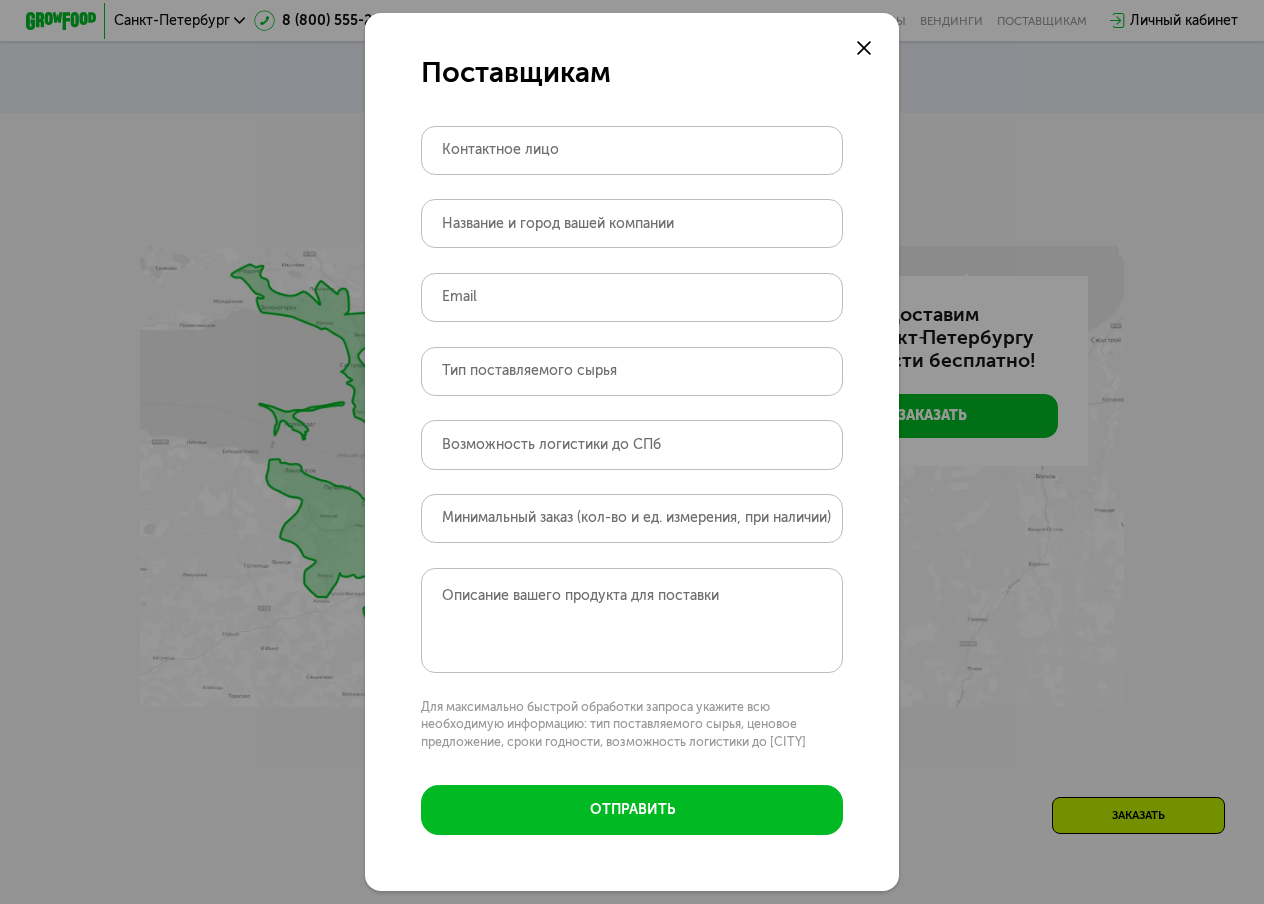 click 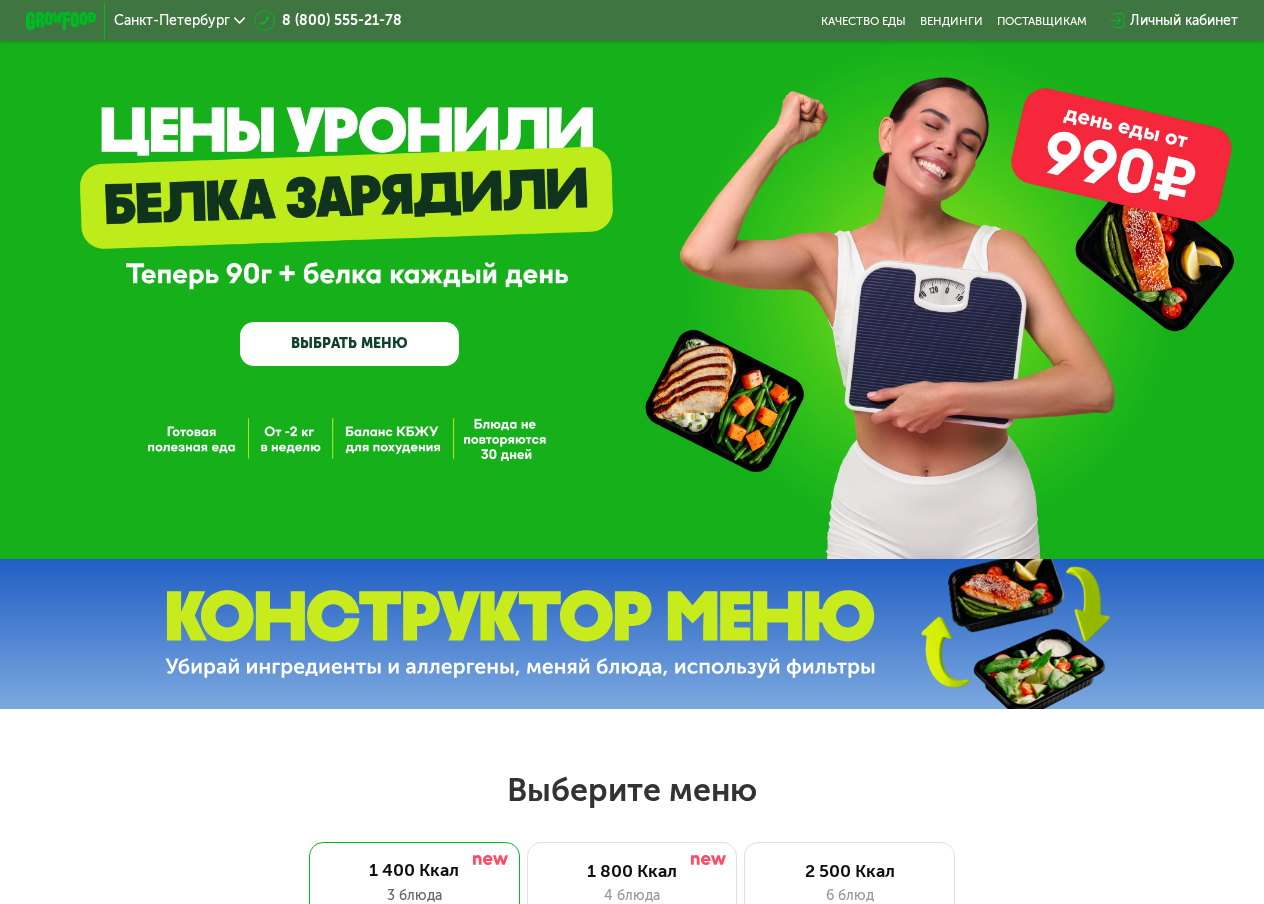 scroll, scrollTop: 0, scrollLeft: 0, axis: both 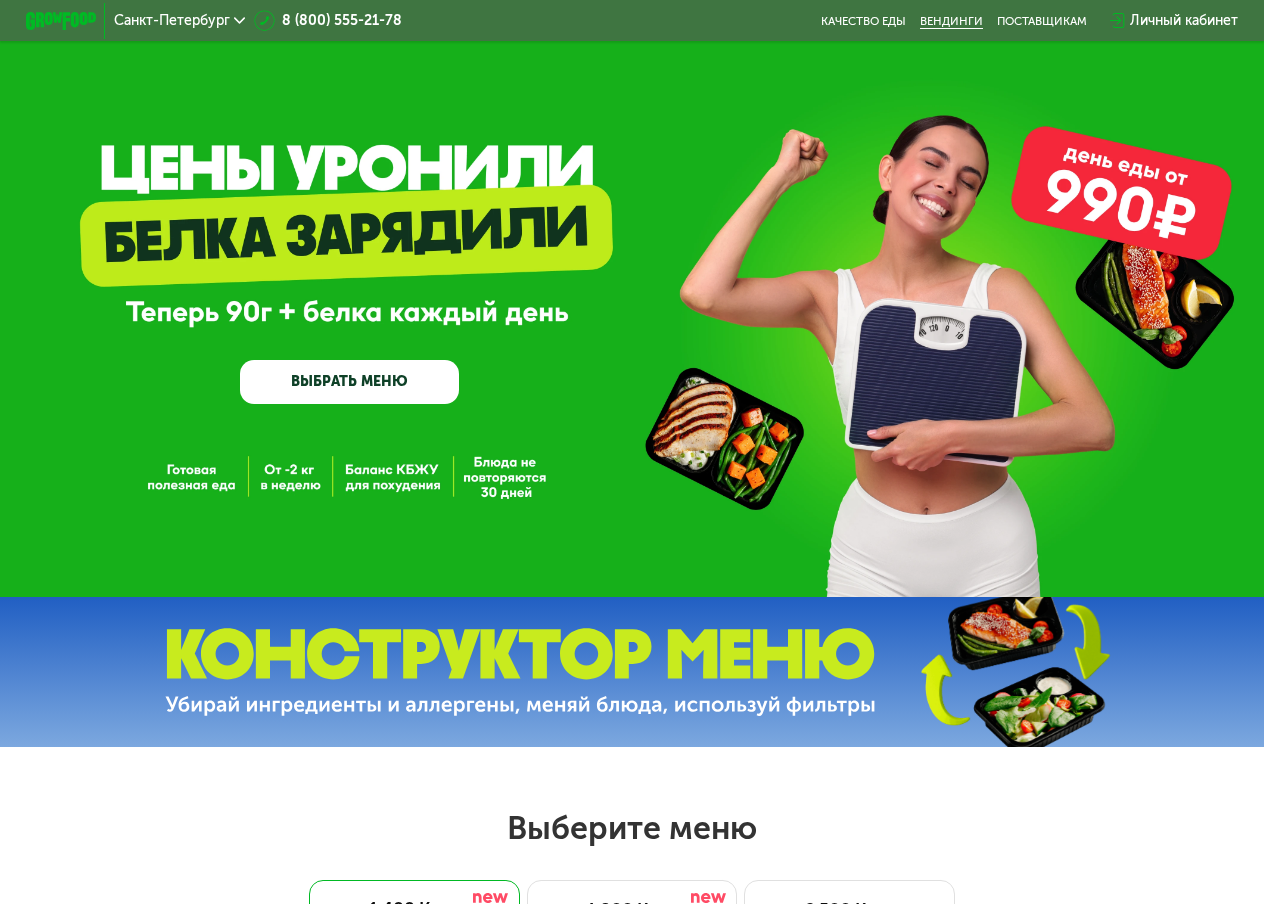 click on "Вендинги" at bounding box center [951, 21] 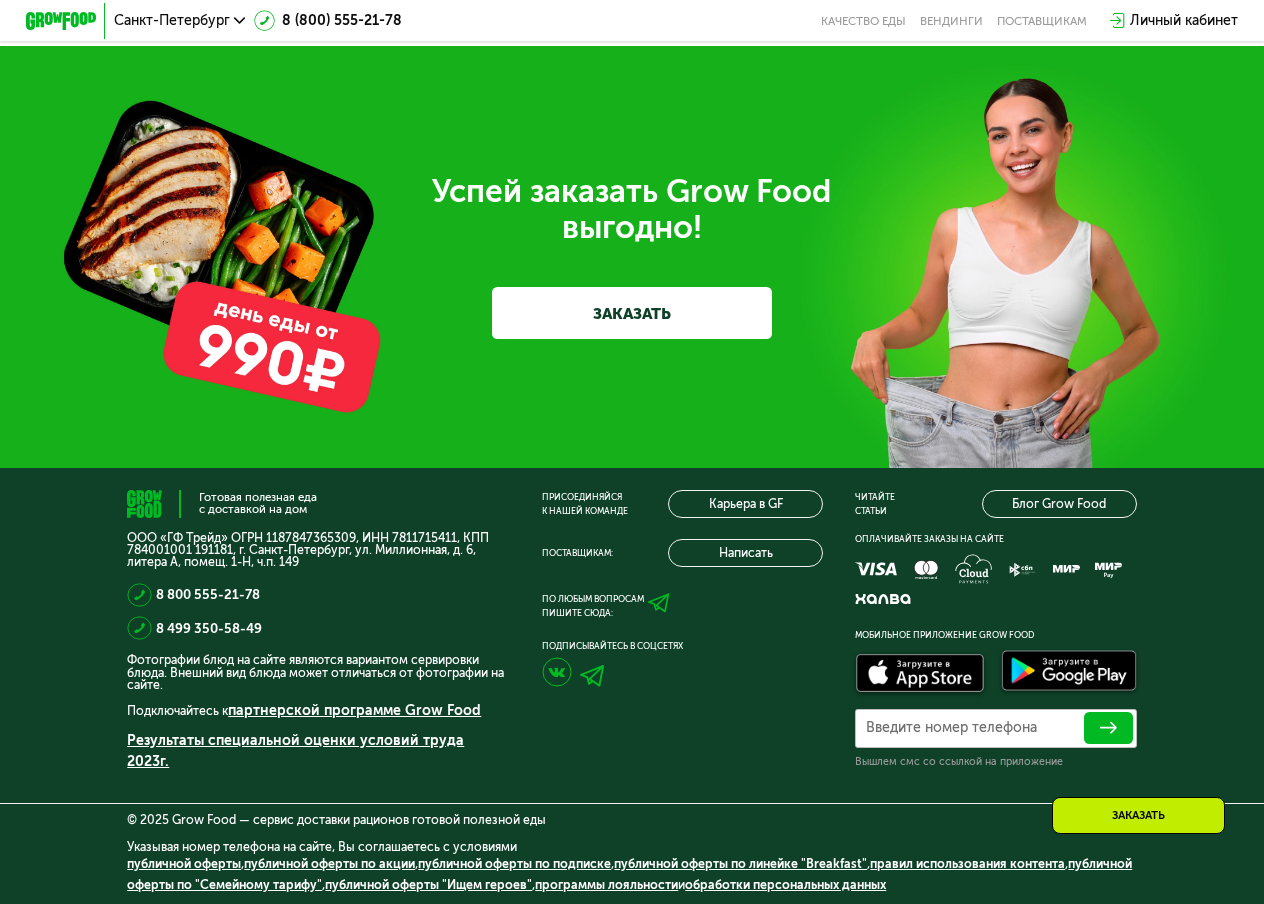 scroll, scrollTop: 5138, scrollLeft: 0, axis: vertical 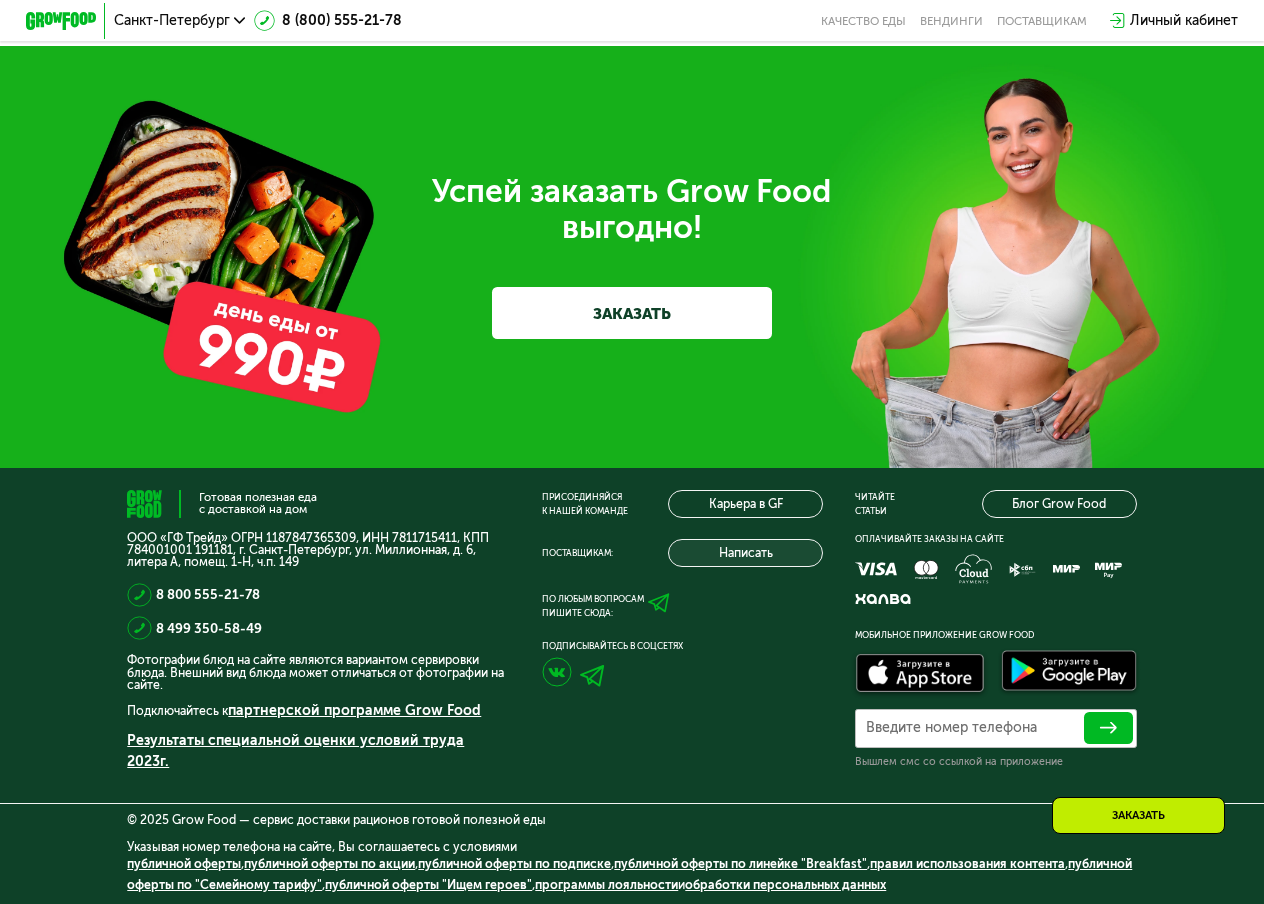 click on "Написать" at bounding box center [745, 553] 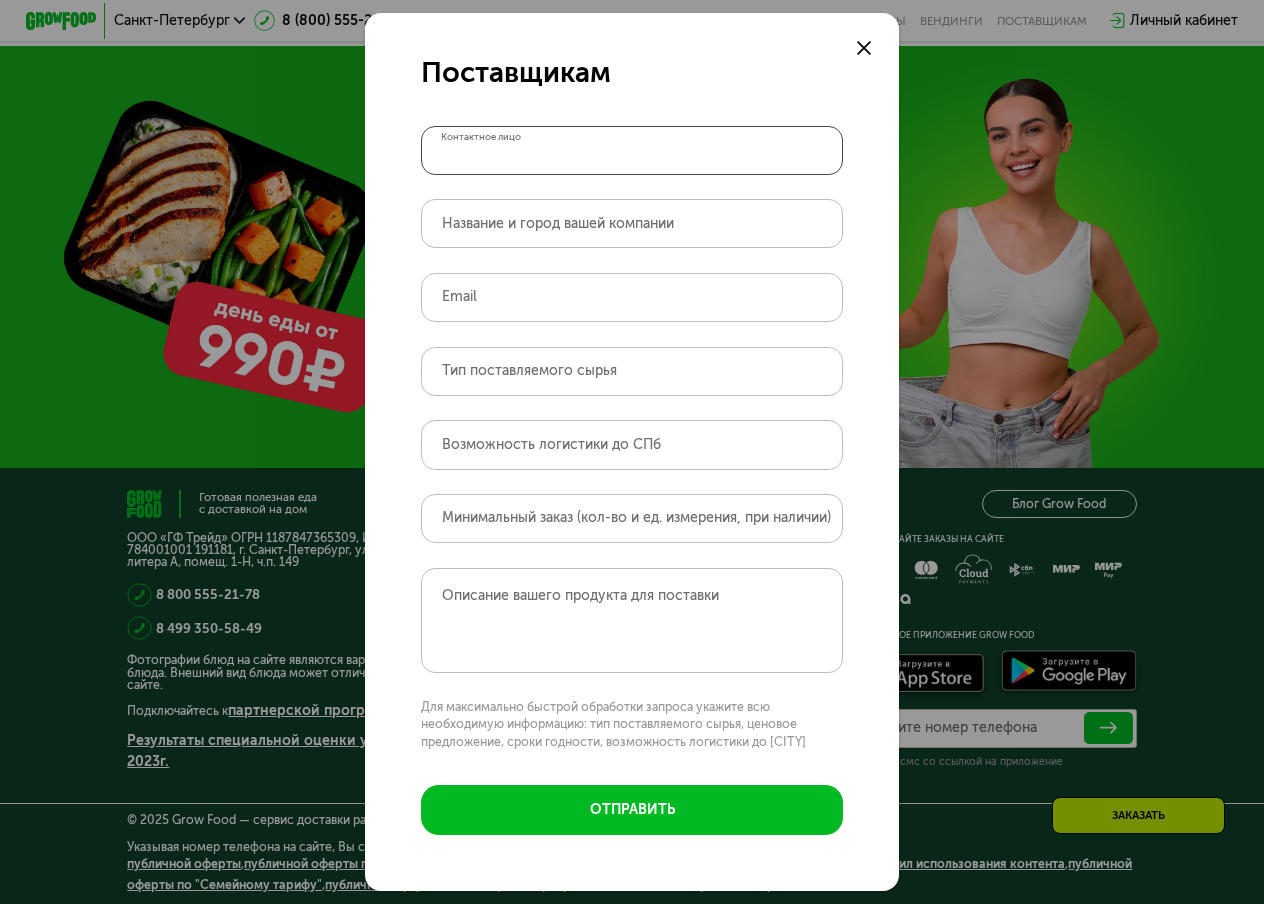click on "Контактное лицо" at bounding box center [631, 150] 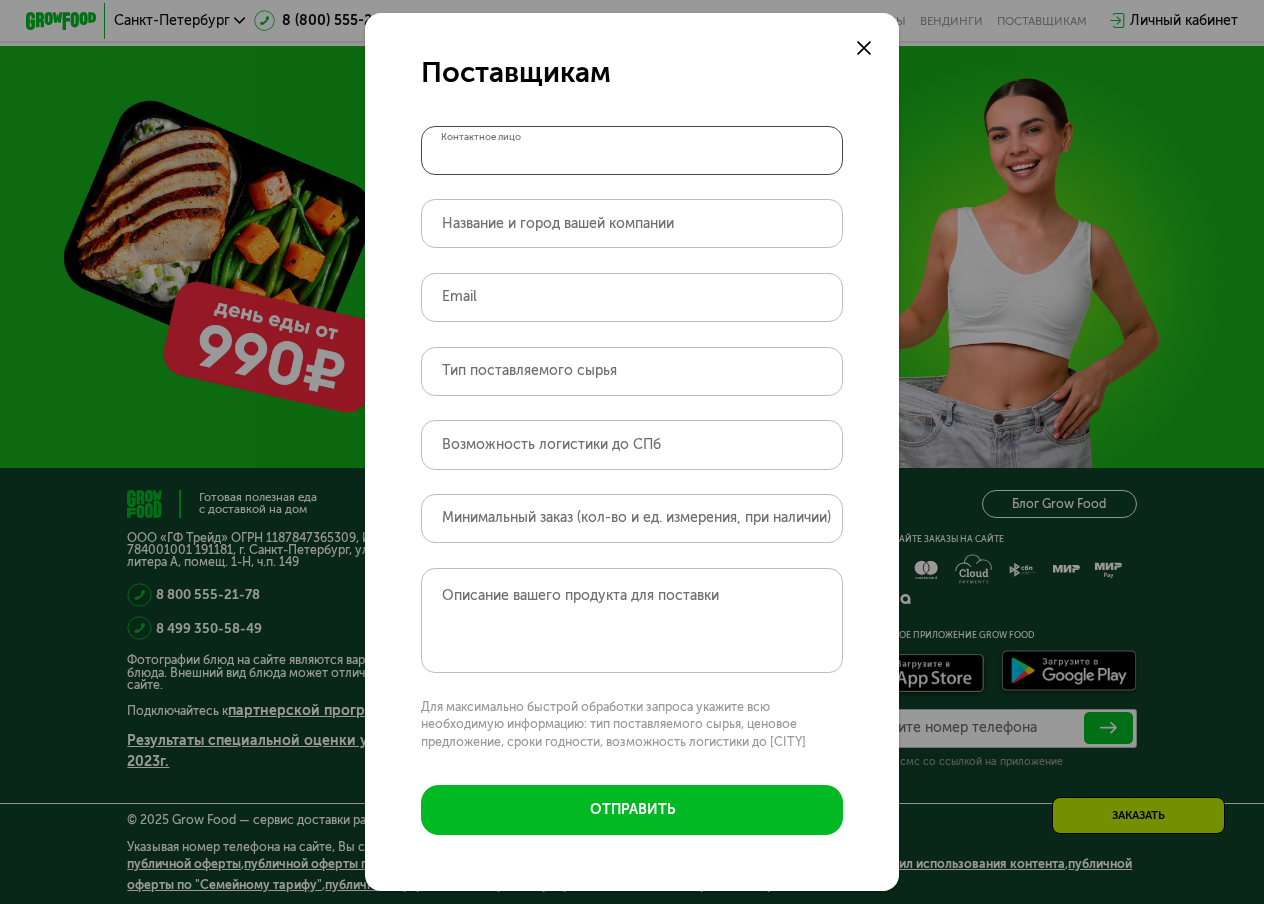 type on "**********" 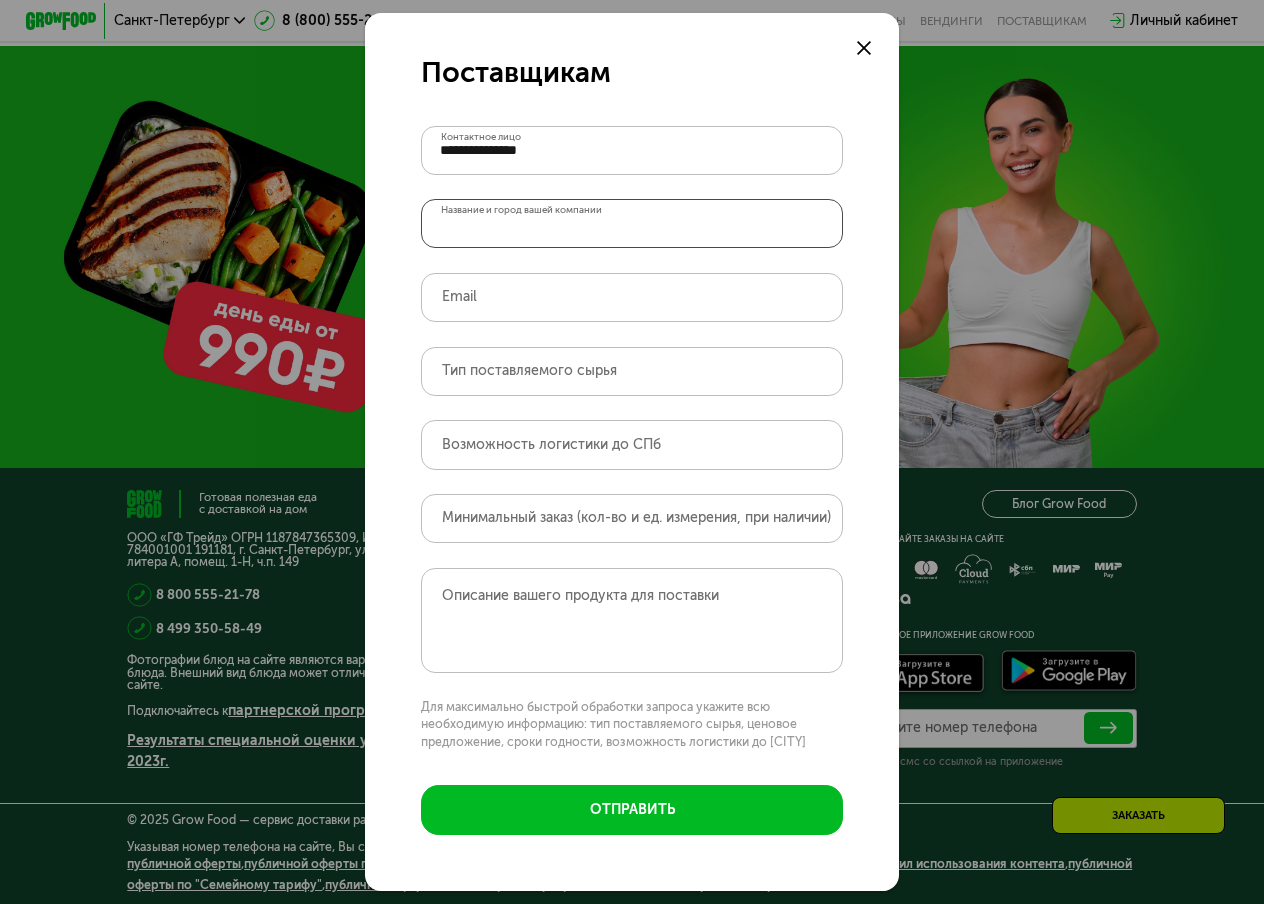 type on "**********" 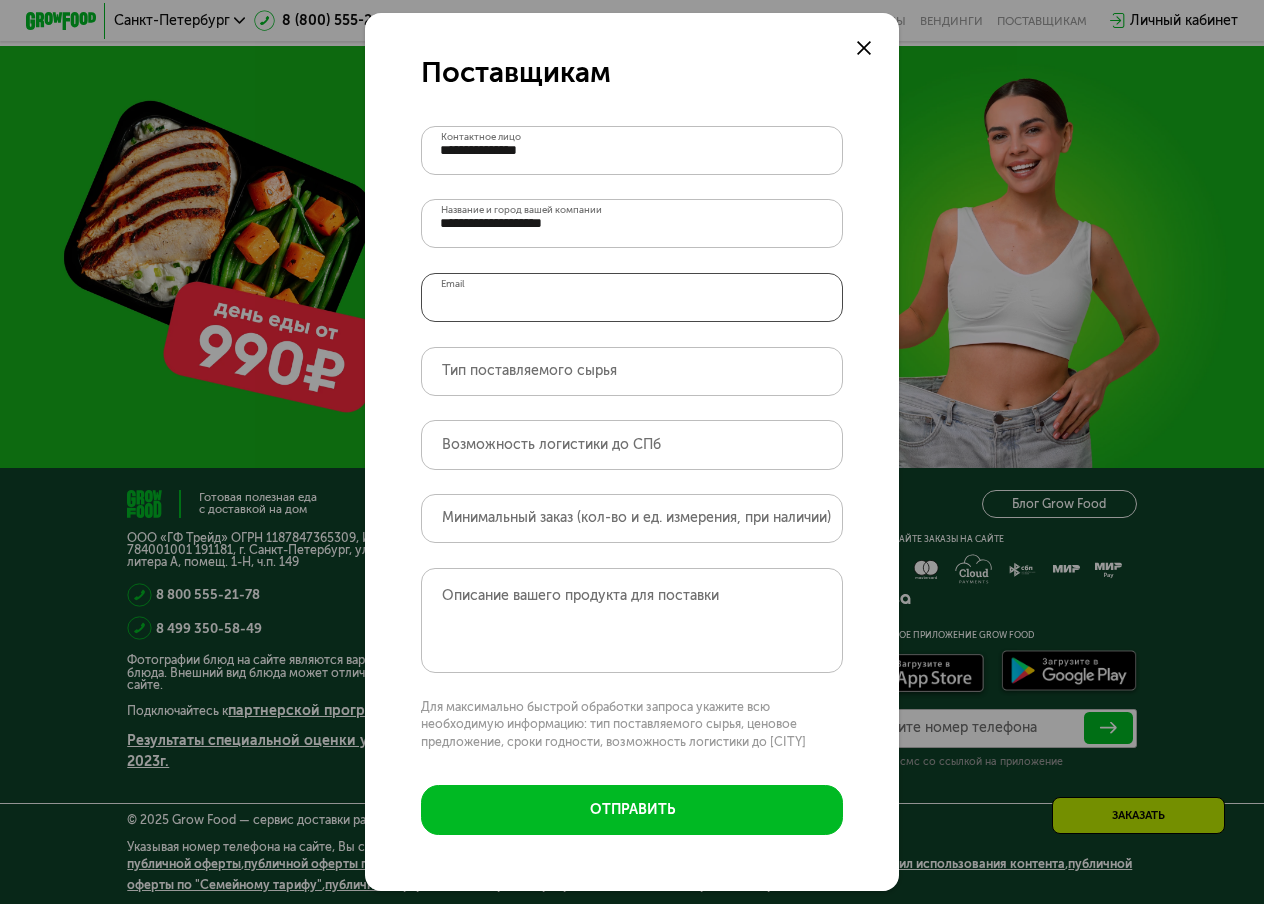 type on "**********" 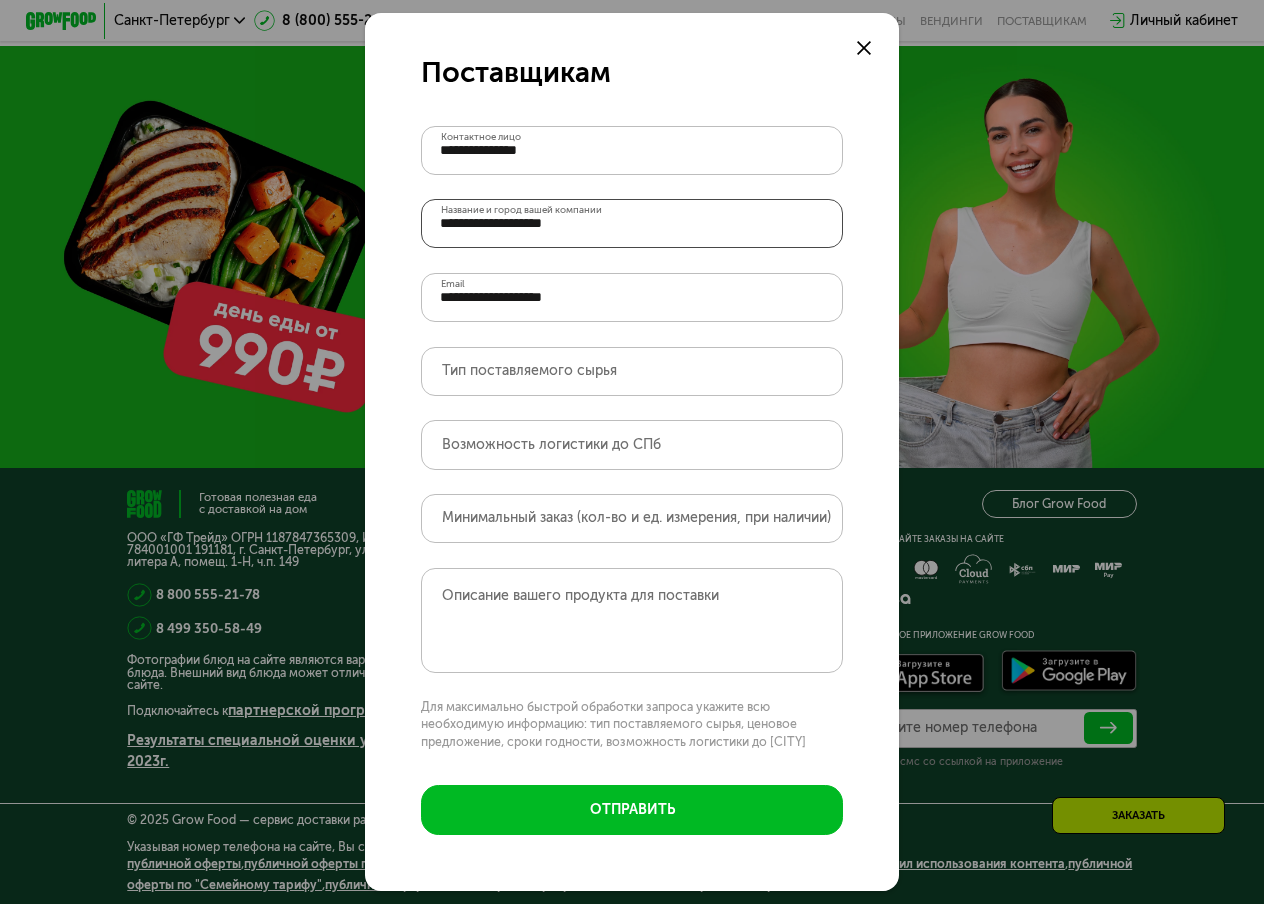click on "**********" at bounding box center [631, 223] 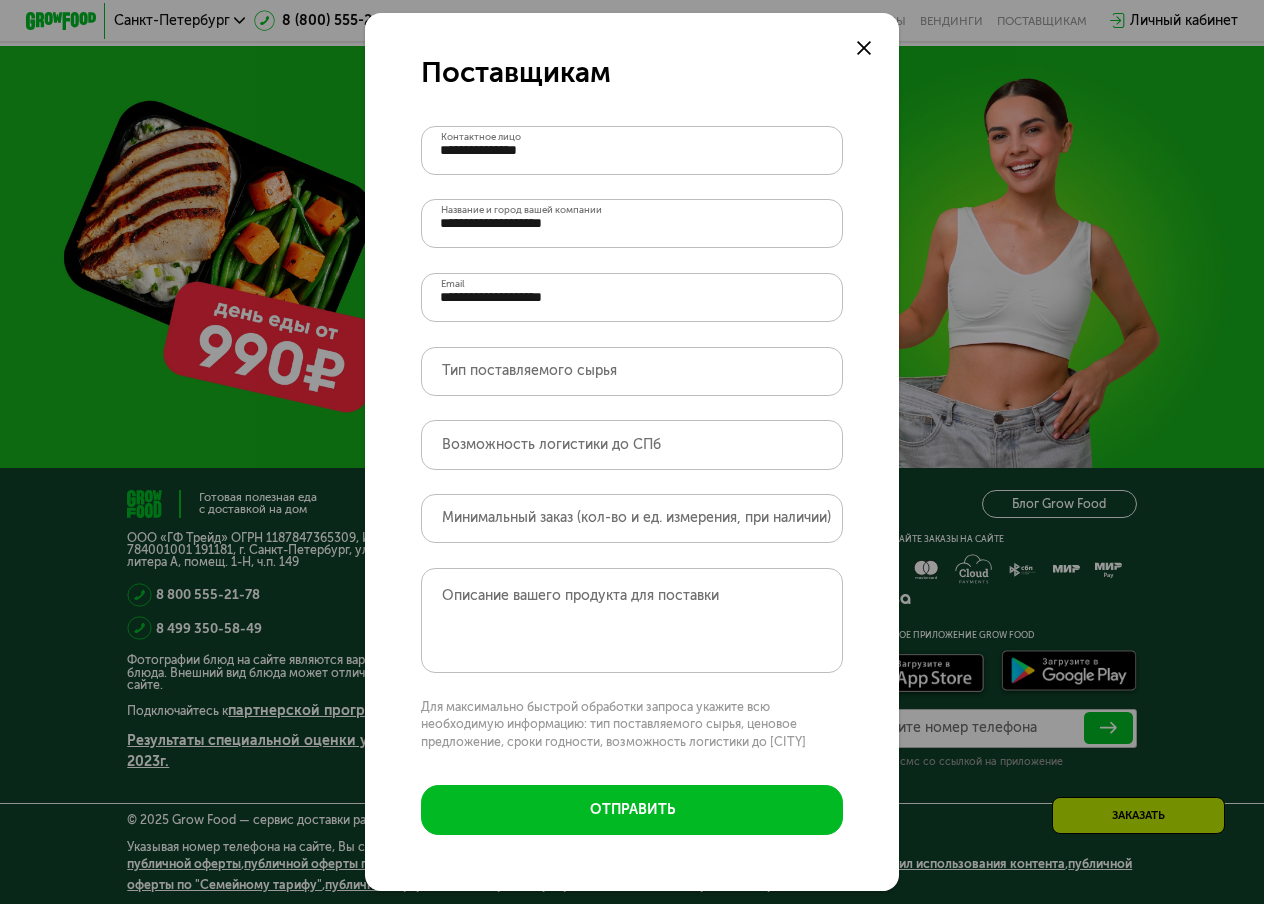click on "**********" 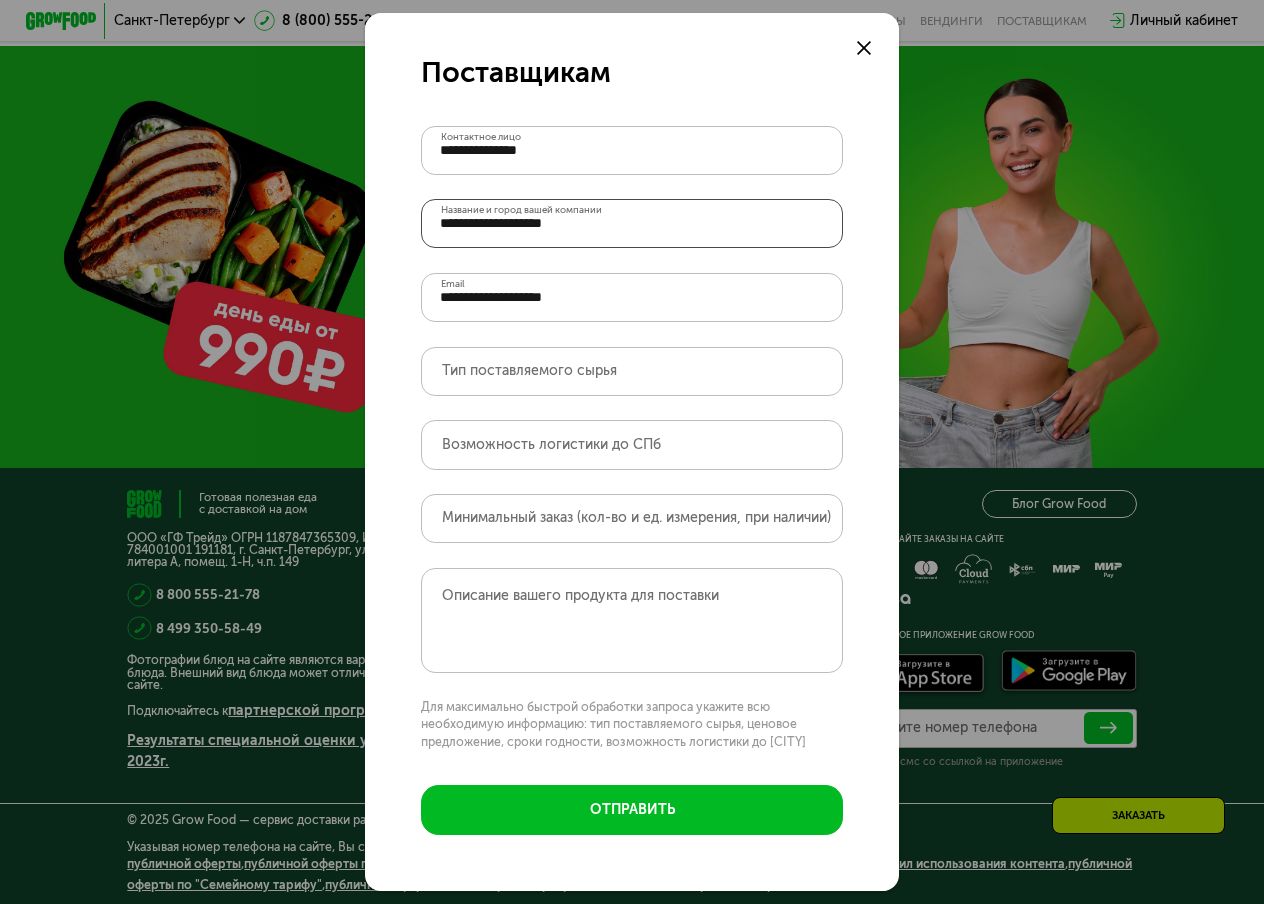 drag, startPoint x: 601, startPoint y: 225, endPoint x: 403, endPoint y: 212, distance: 198.42632 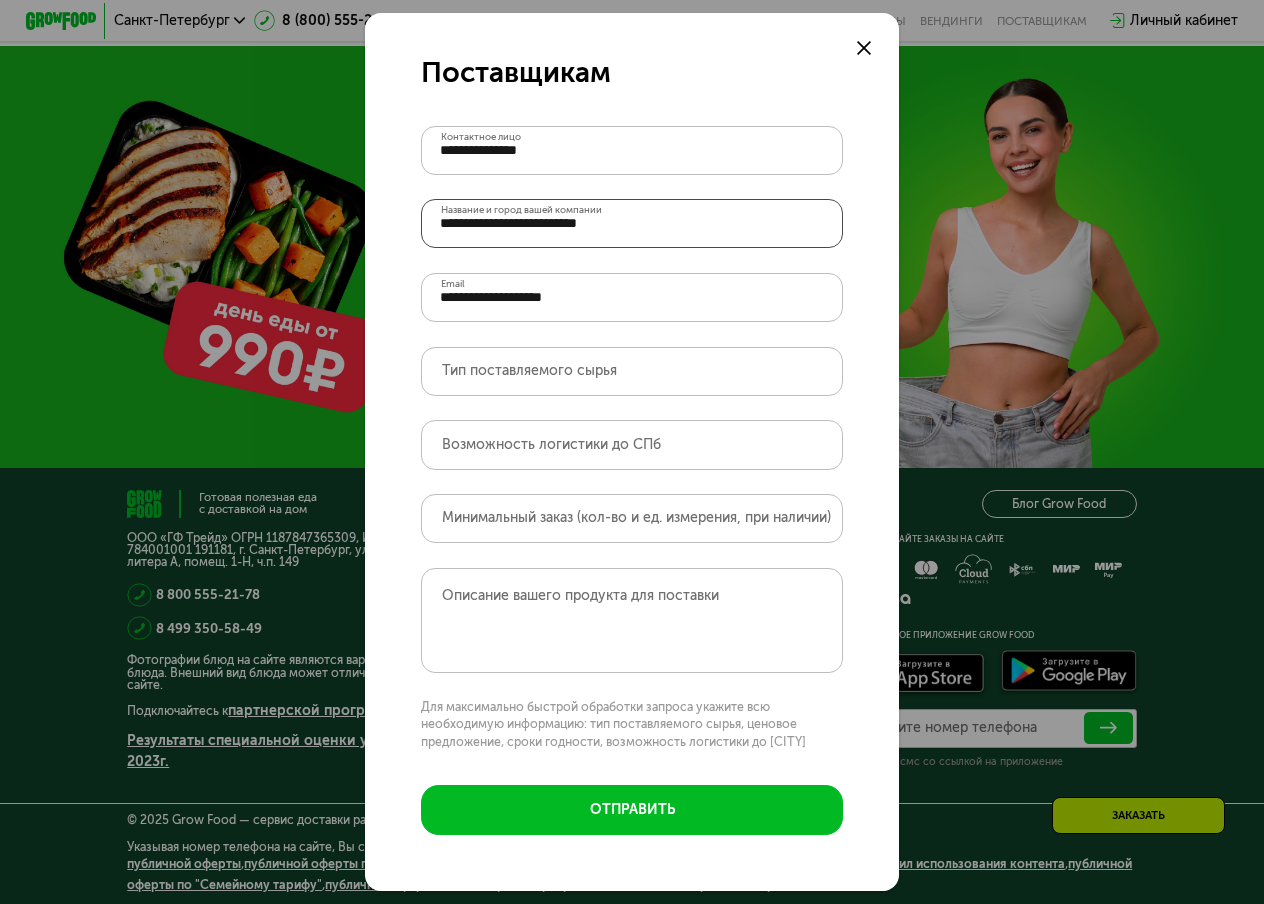 type on "**********" 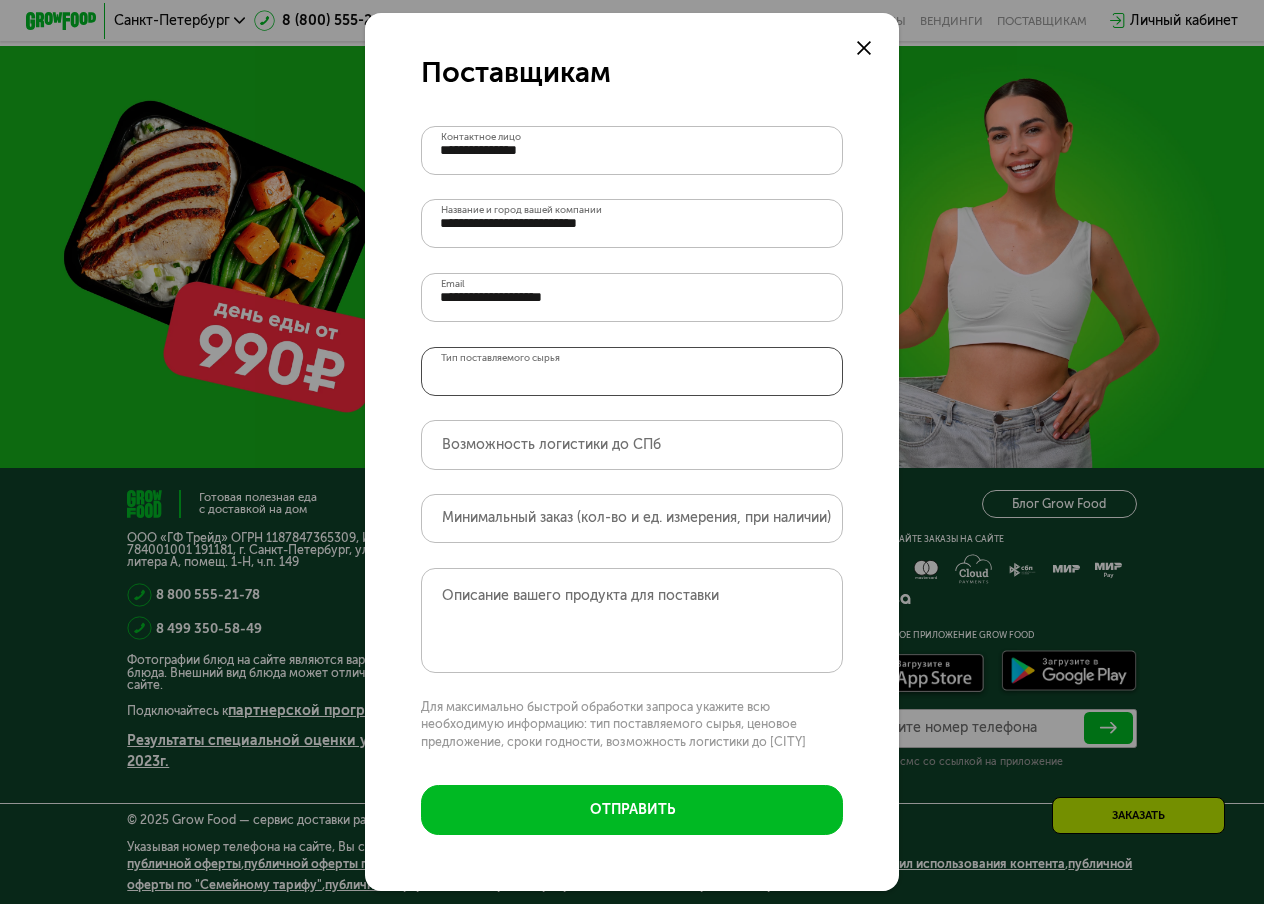 click on "Тип поставляемого сырья" at bounding box center (631, 371) 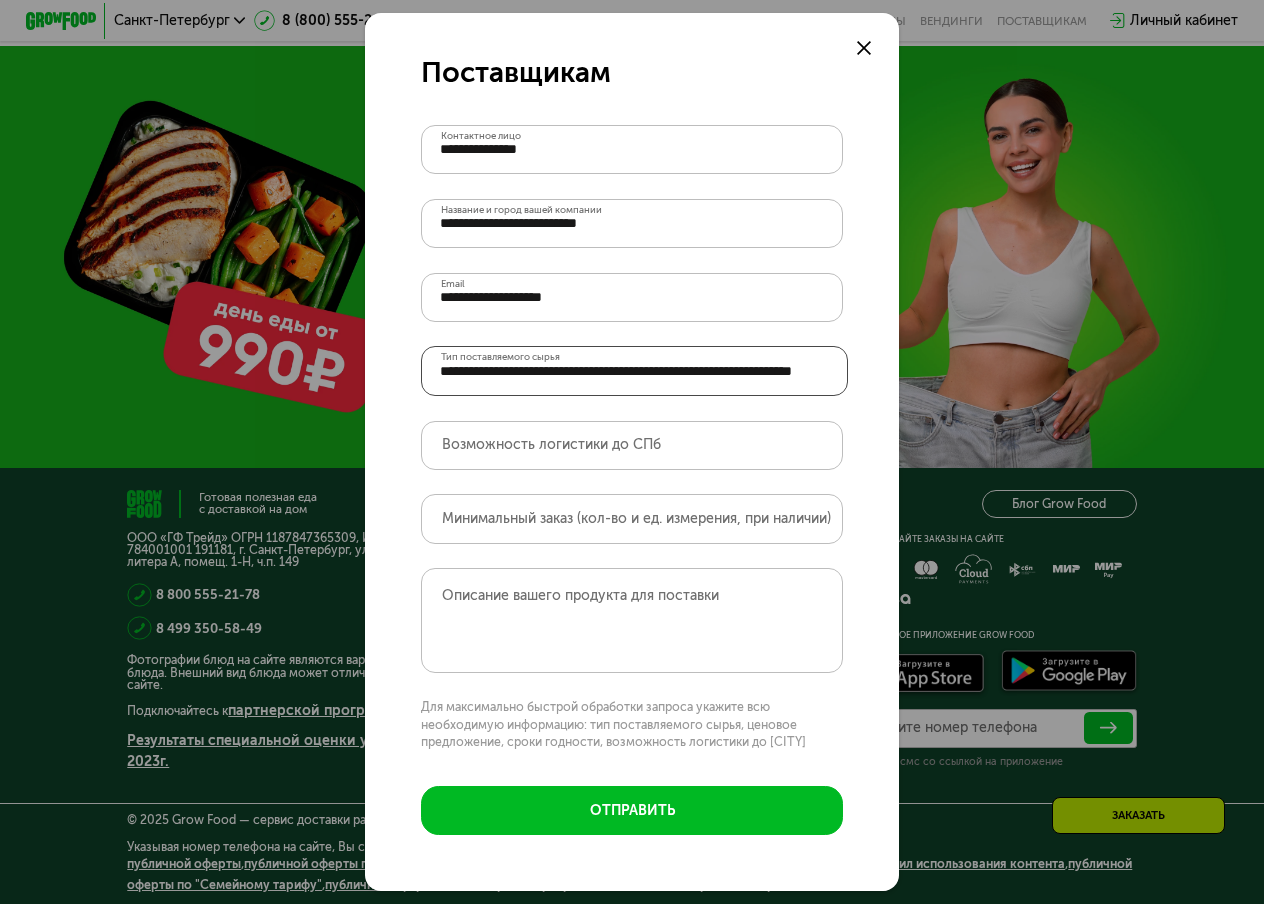 scroll, scrollTop: 0, scrollLeft: 145, axis: horizontal 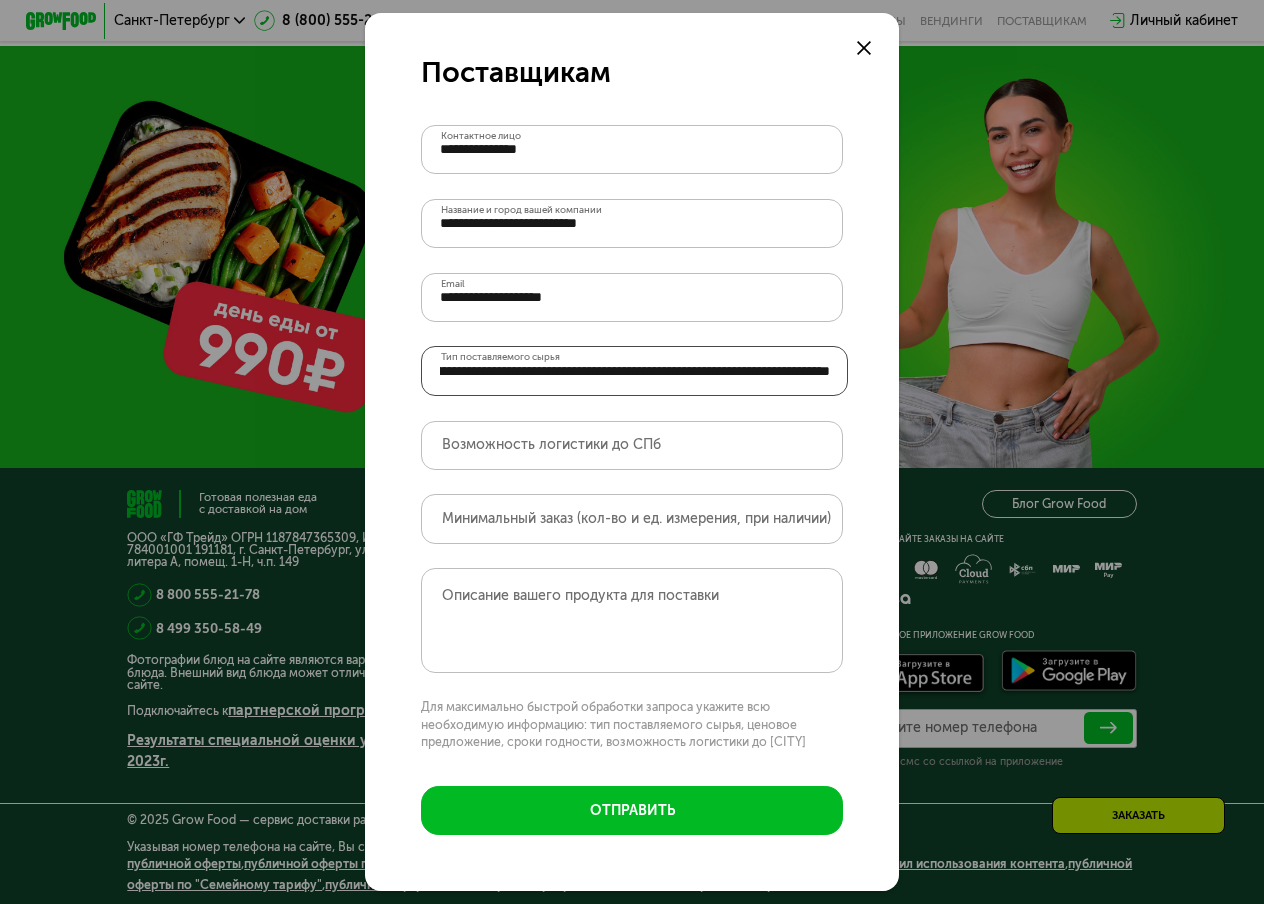 type on "**********" 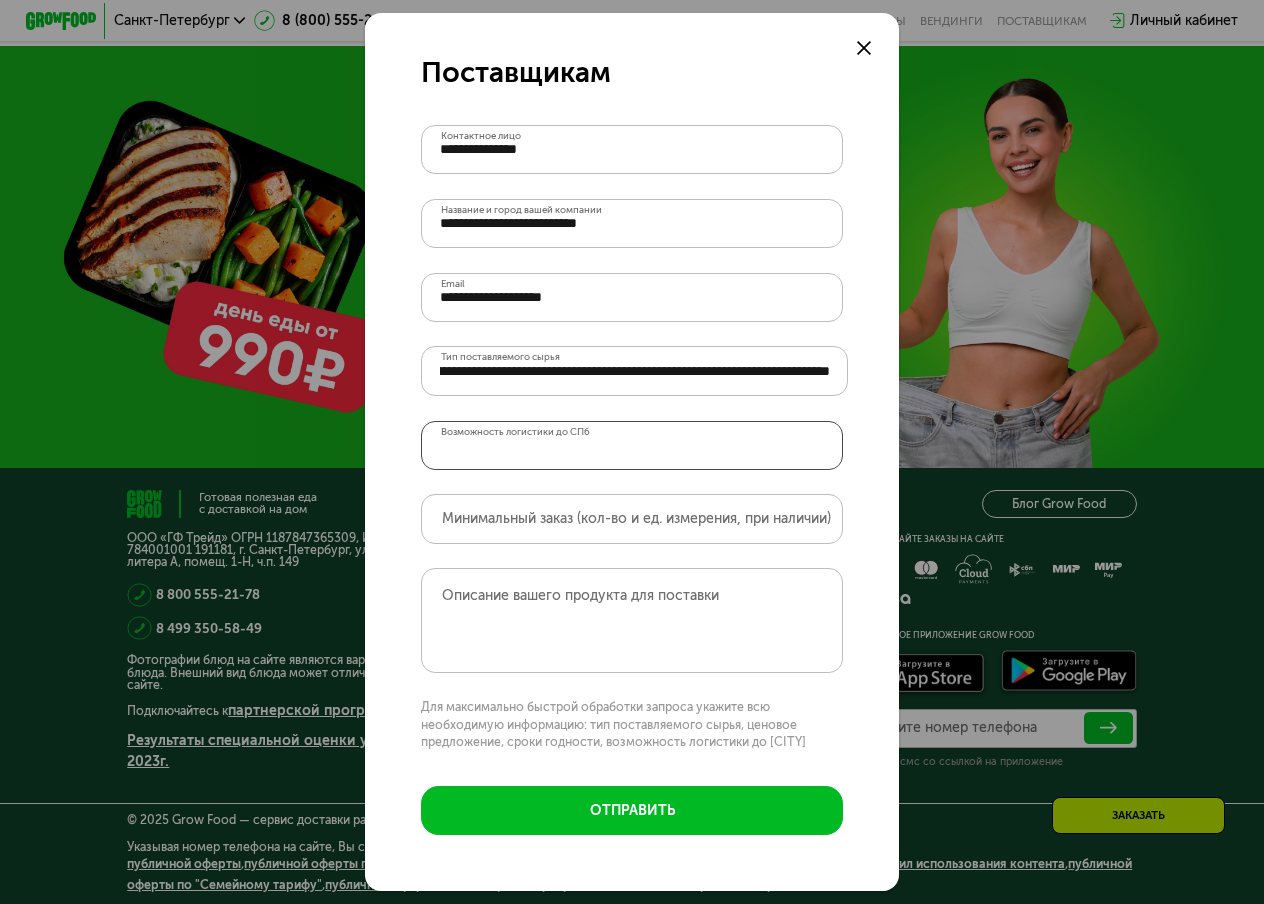 scroll, scrollTop: 0, scrollLeft: 0, axis: both 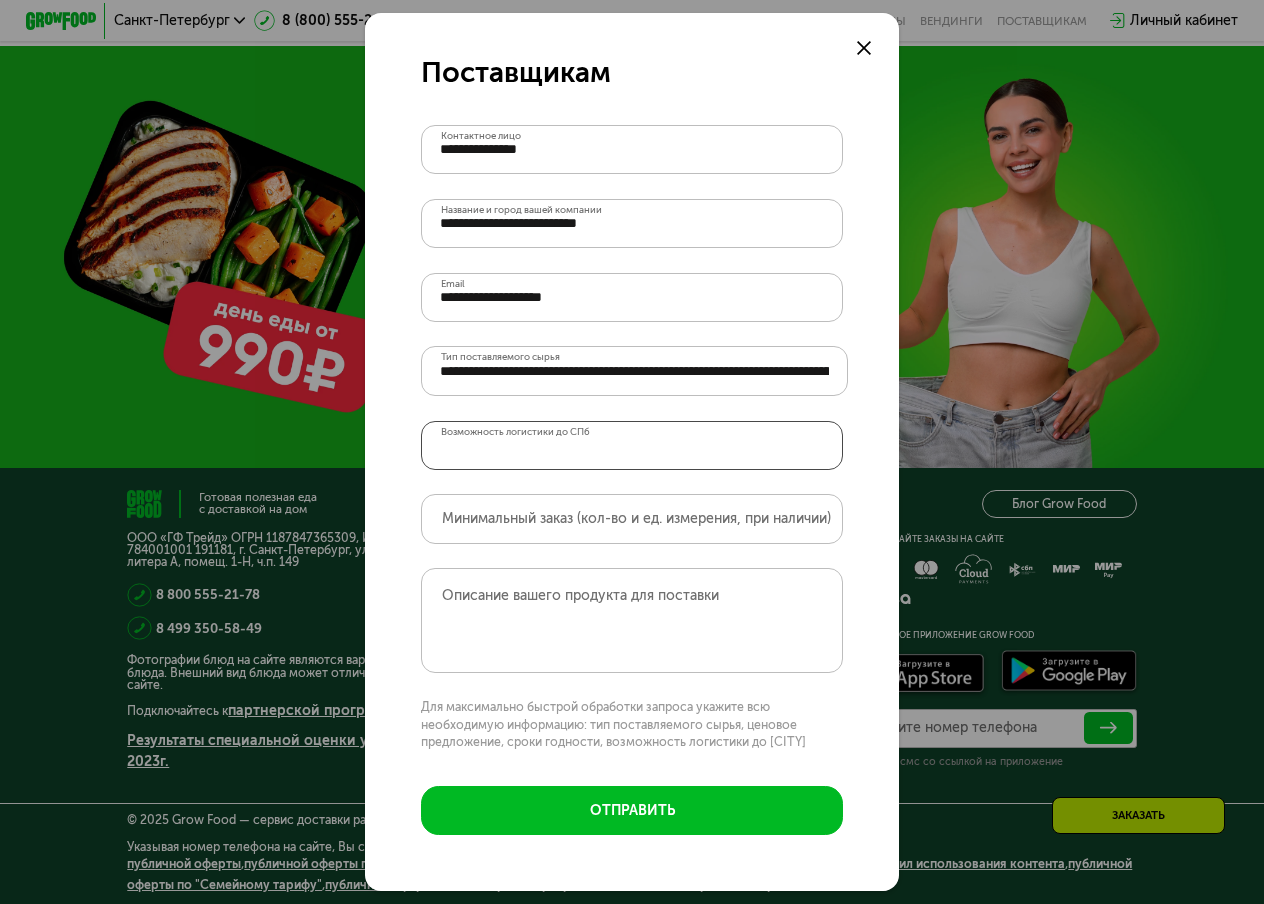 click on "Возможность логистики до СПб" at bounding box center [631, 445] 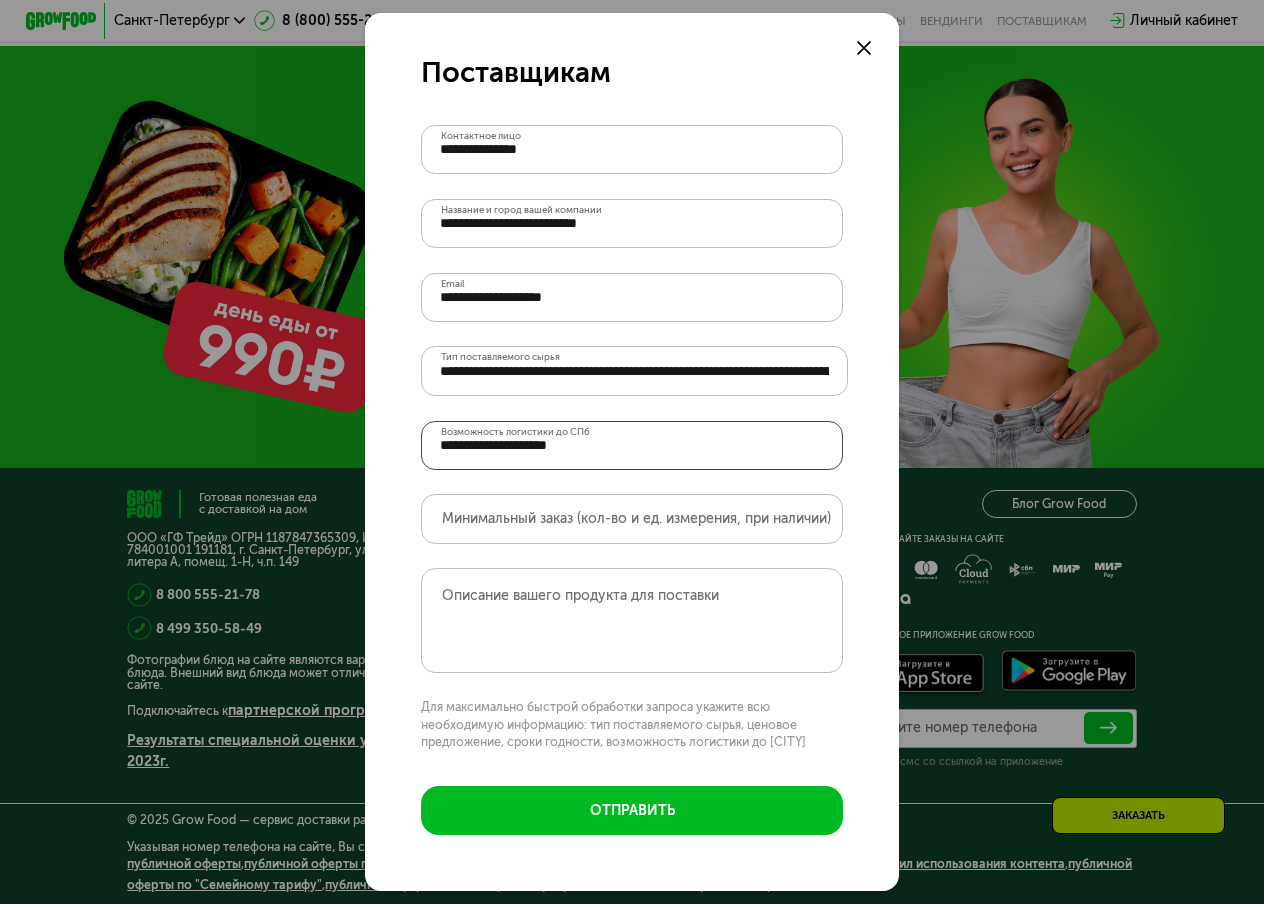 type on "**********" 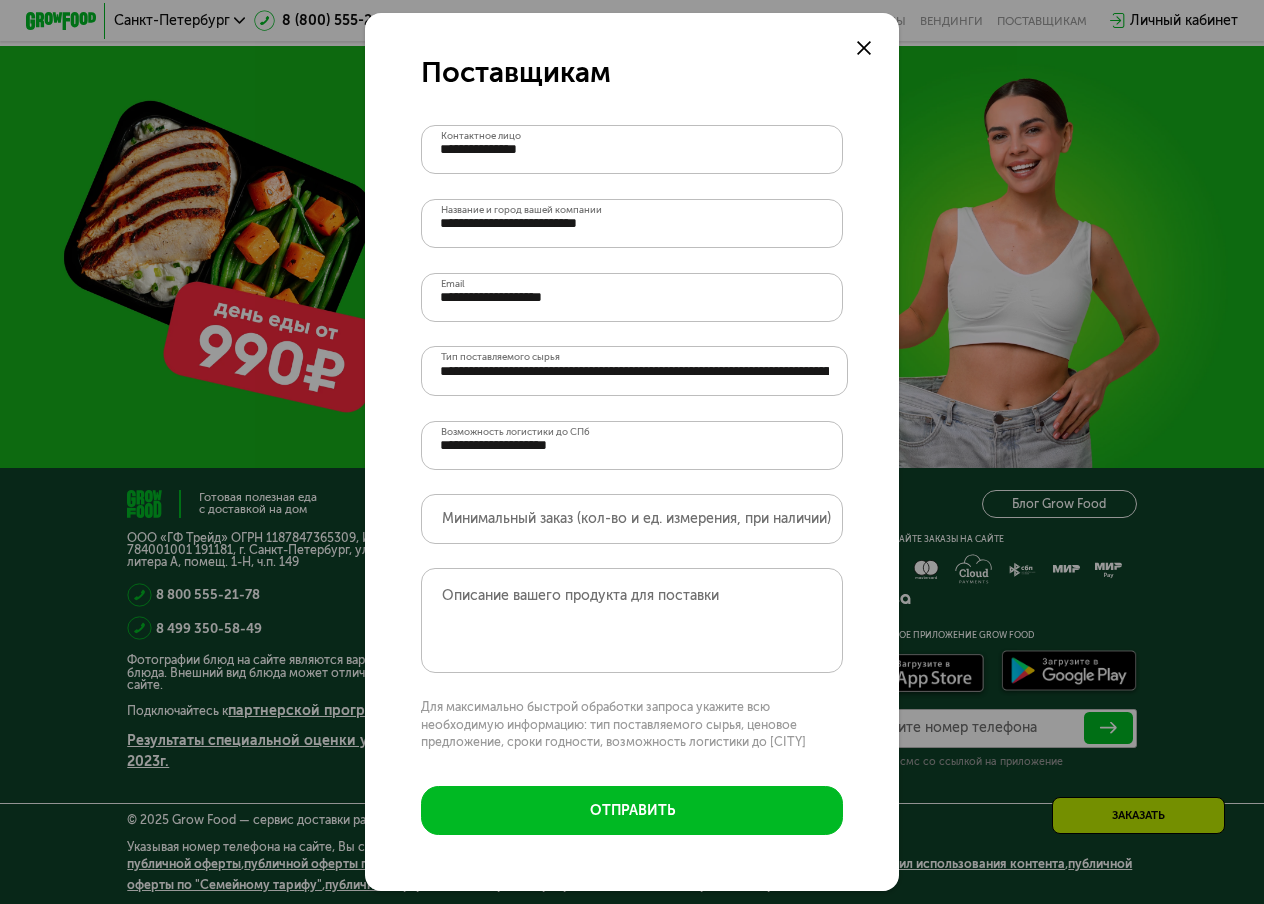 click on "Минимальный заказ (кол-во и ед. измерения, при наличии)" at bounding box center [636, 519] 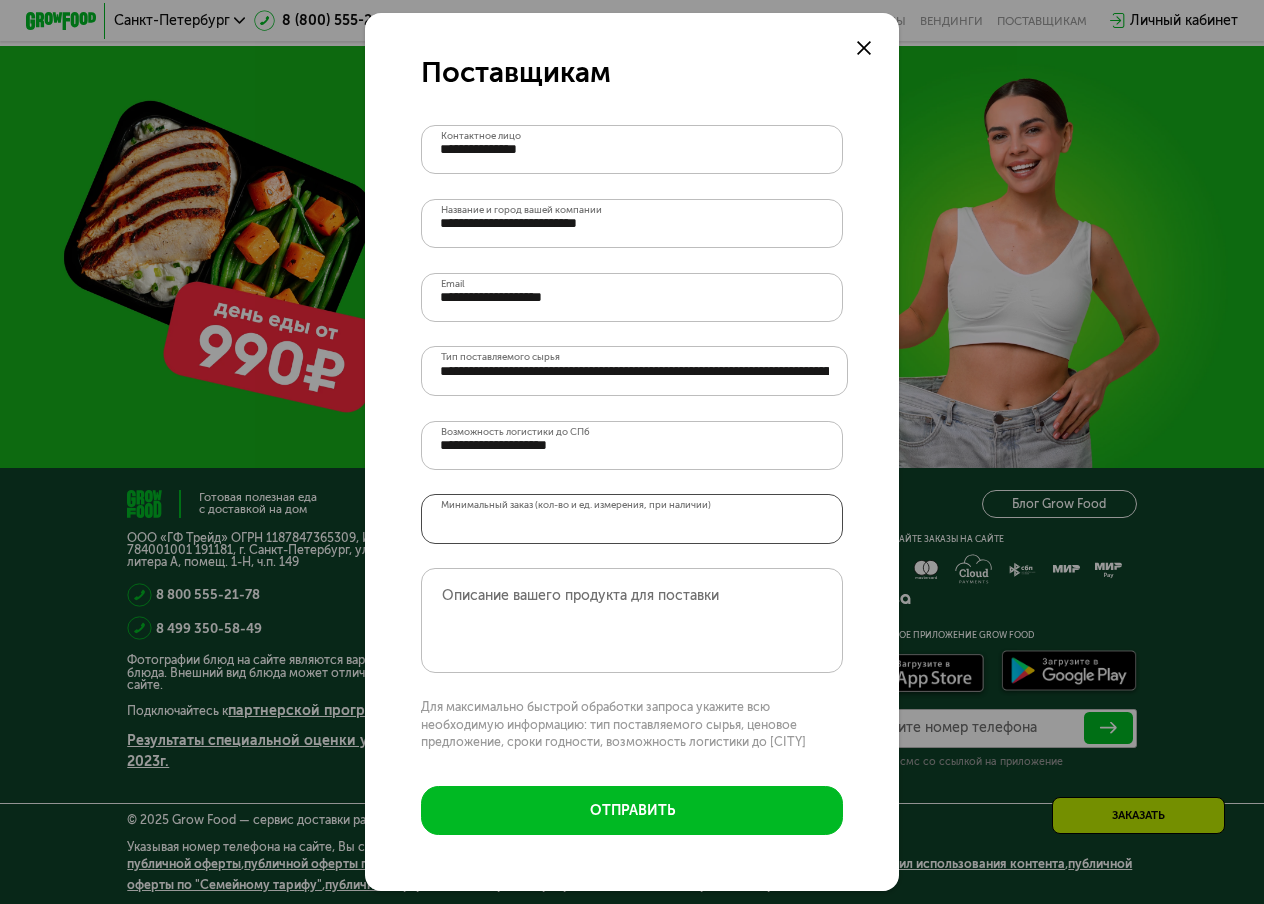 click on "Минимальный заказ (кол-во и ед. измерения, при наличии)" at bounding box center [631, 518] 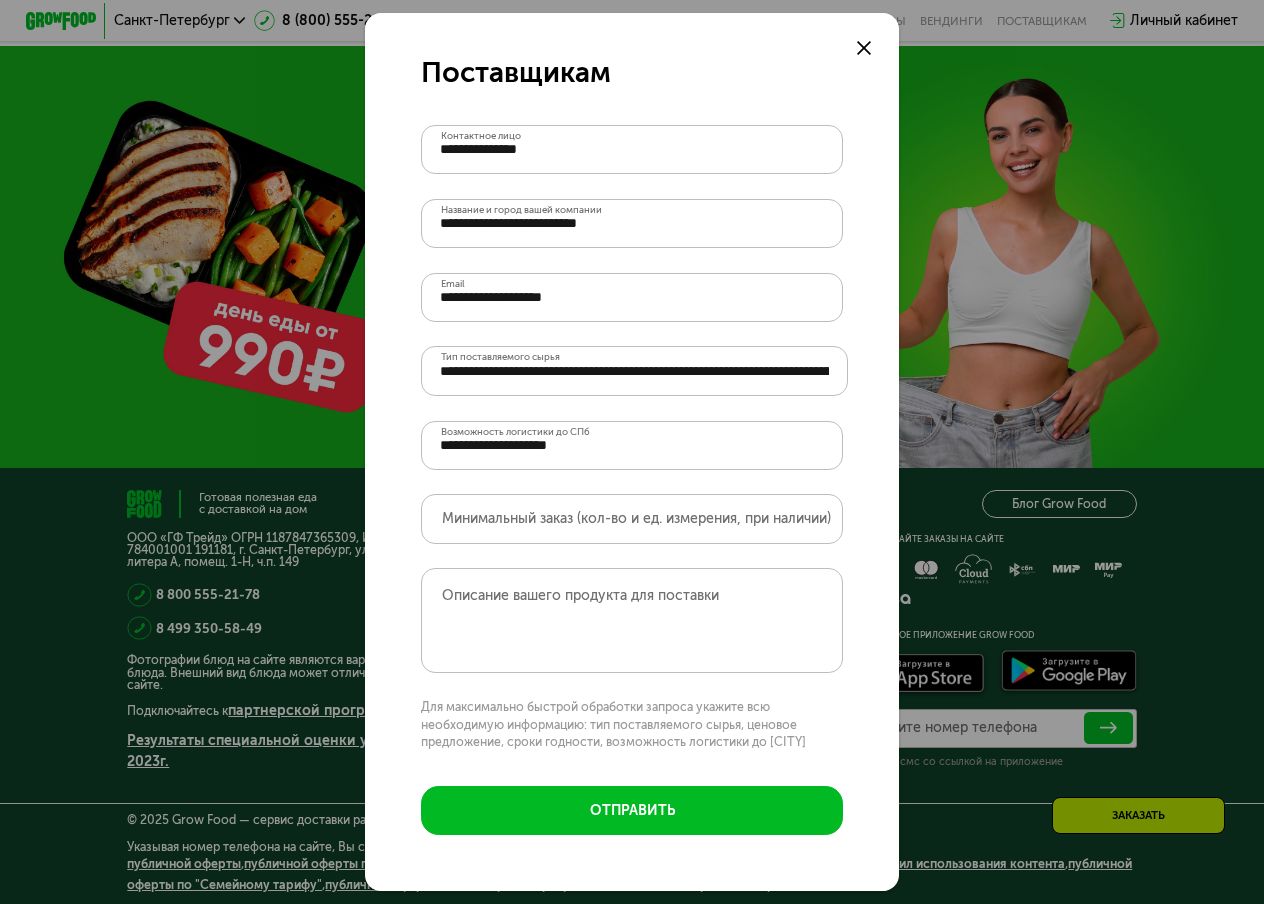 click on "Описание вашего продукта для поставки" at bounding box center (580, 595) 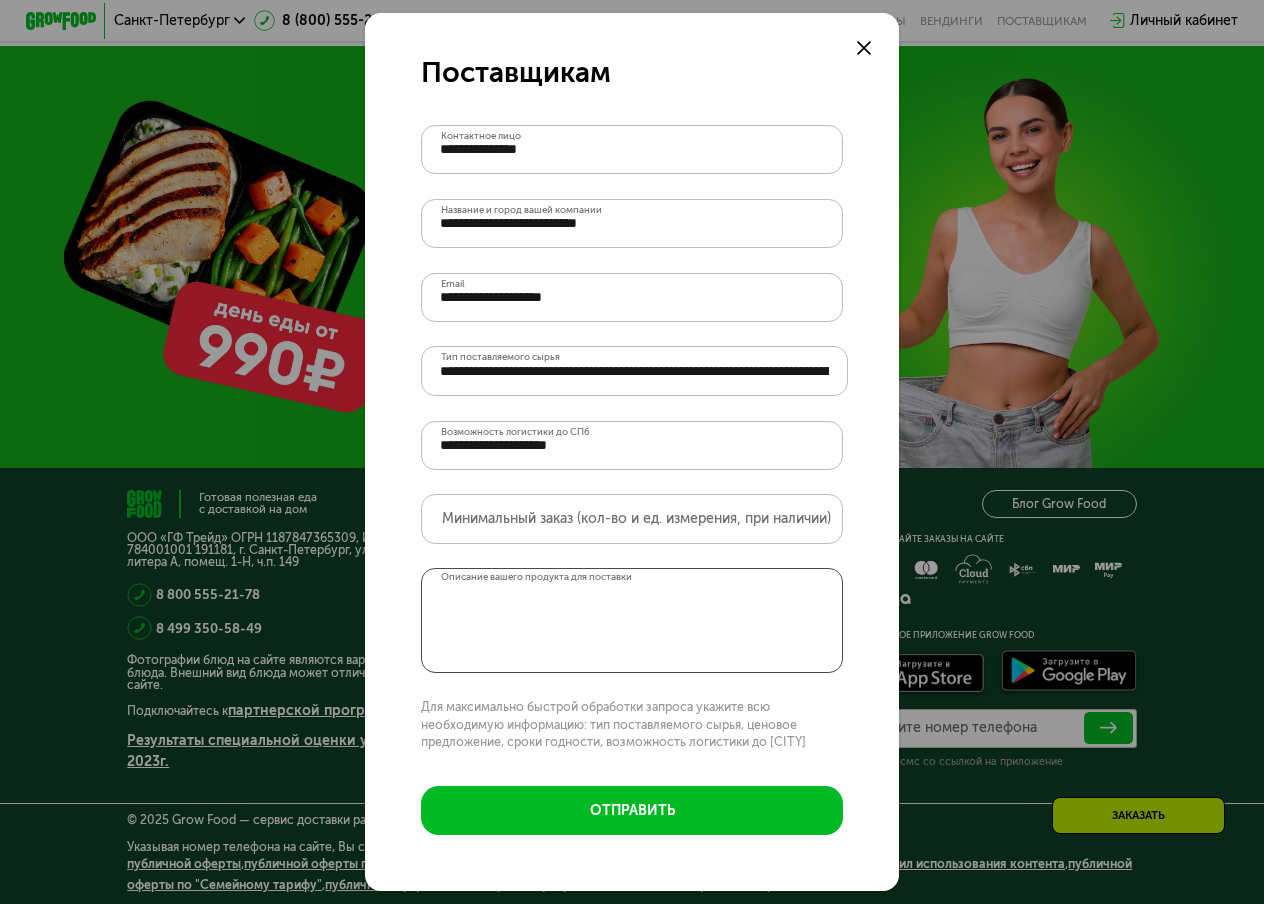click on "Описание вашего продукта для поставки" at bounding box center [631, 620] 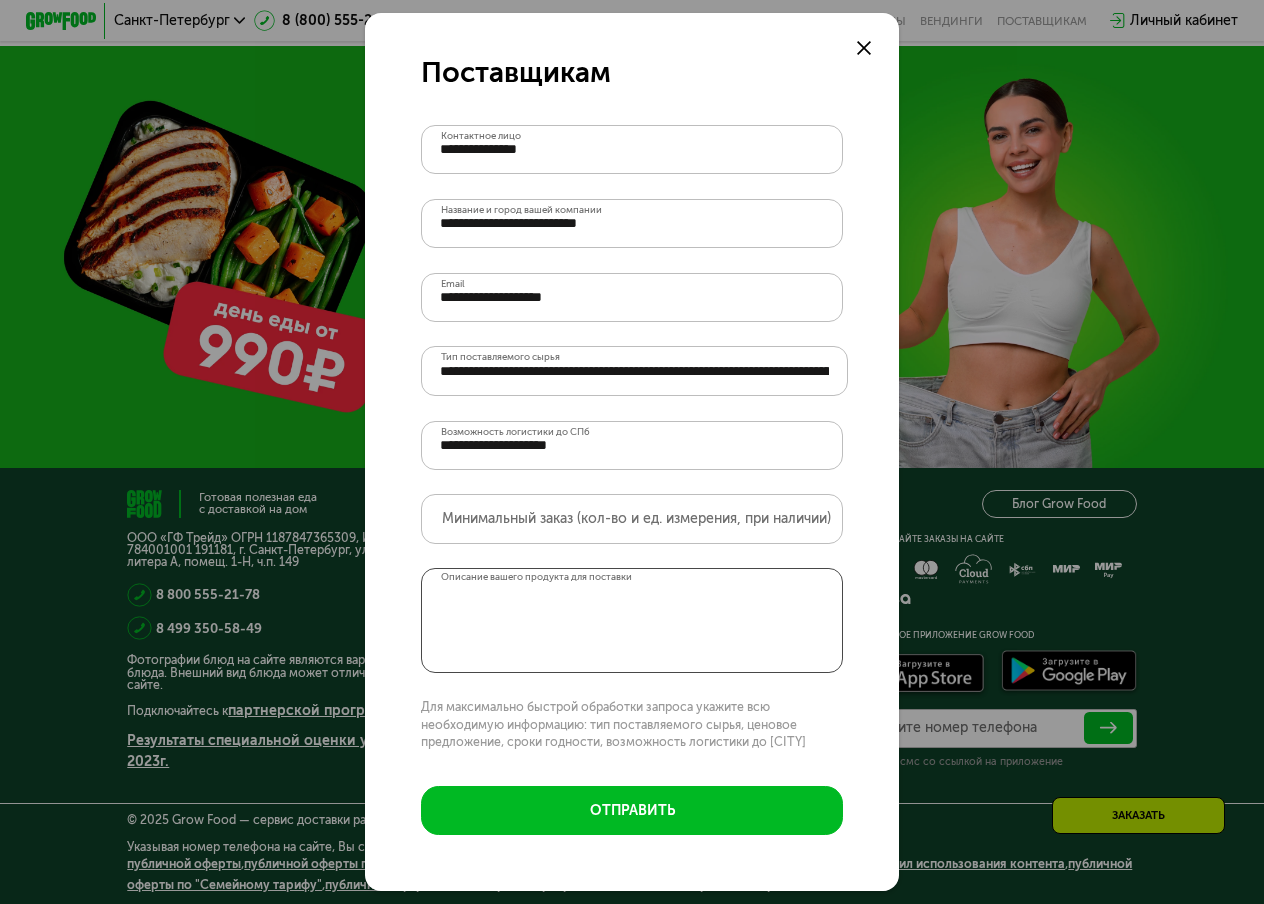 paste on "**********" 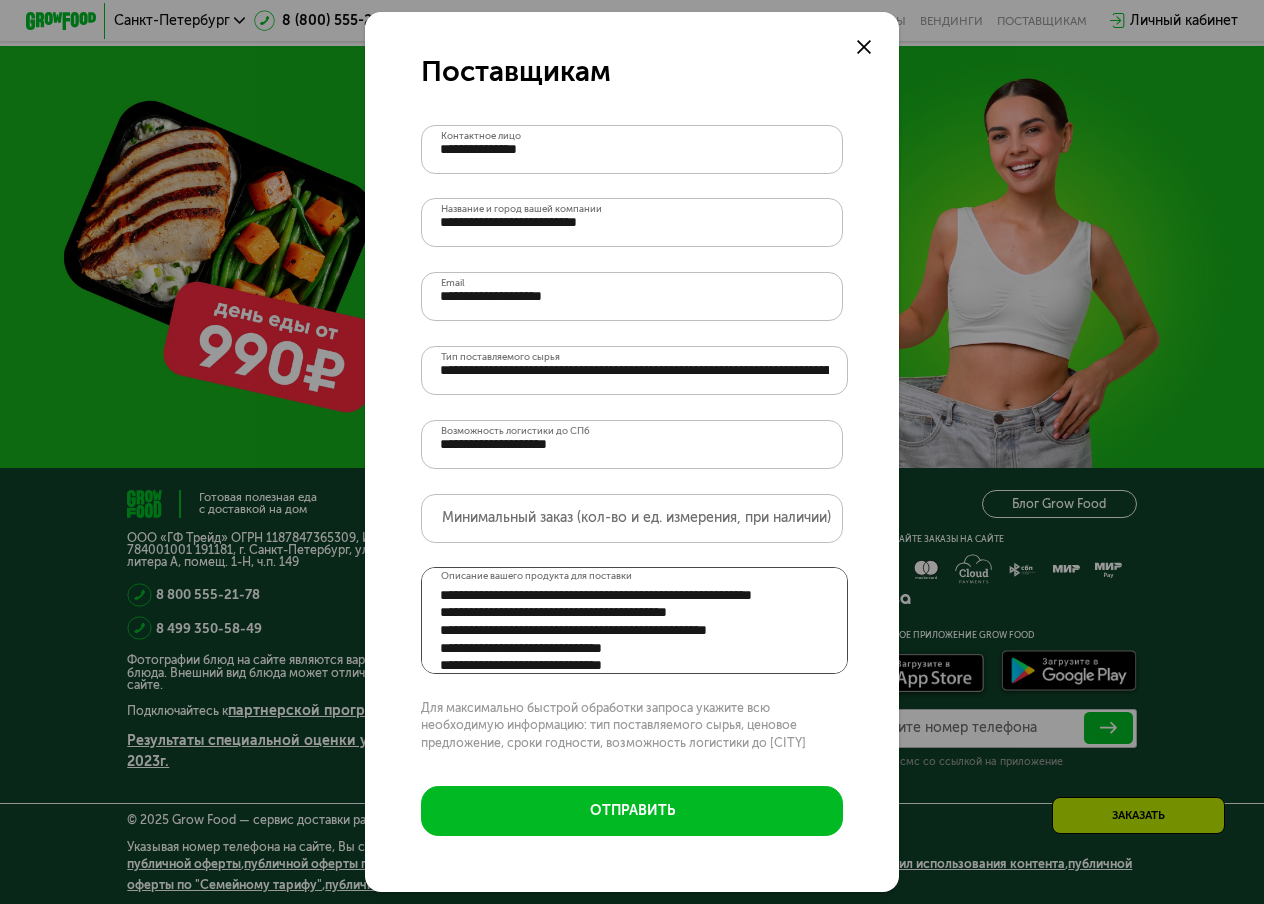 scroll, scrollTop: 0, scrollLeft: 0, axis: both 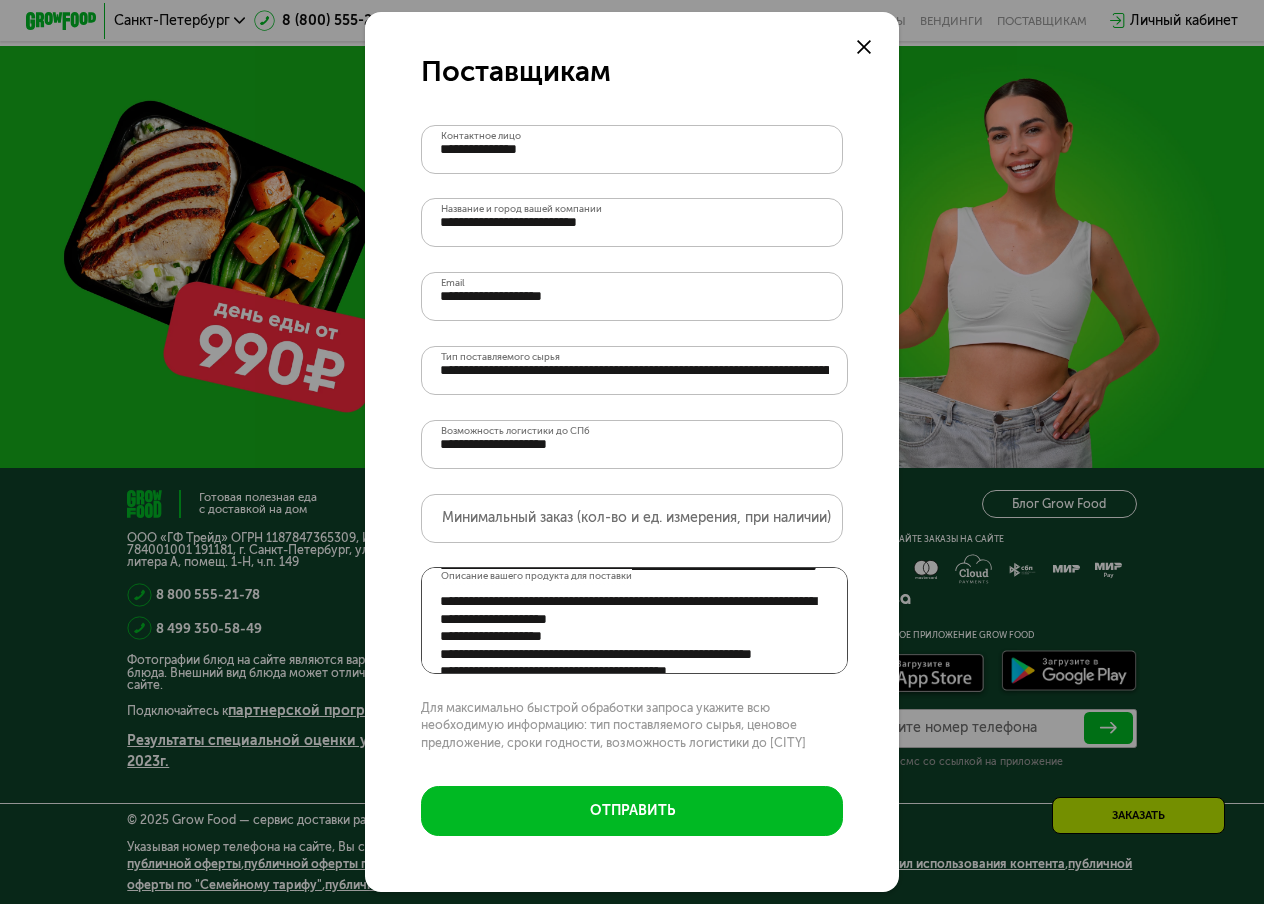 click on "Описание вашего продукта для поставки" at bounding box center [634, 620] 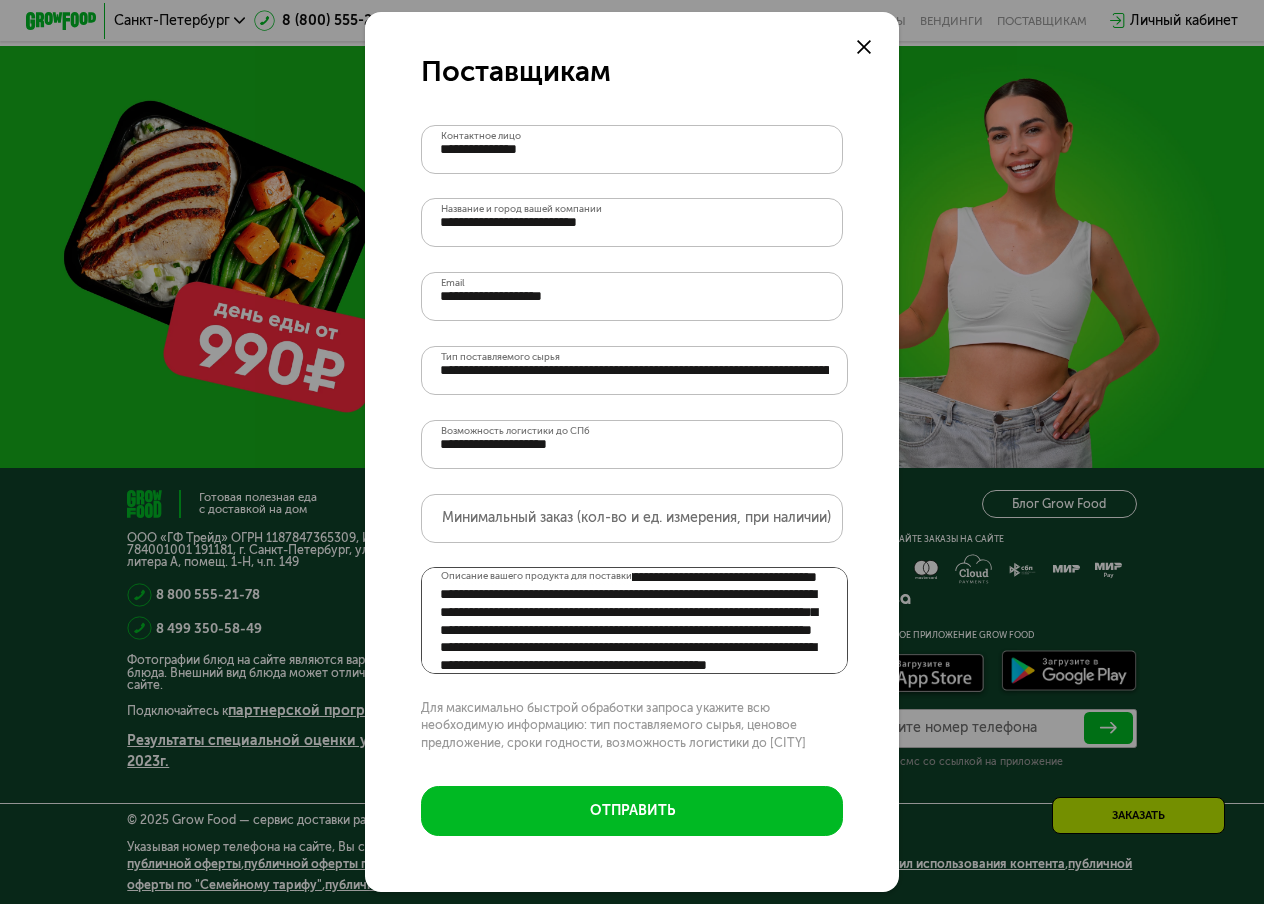 scroll, scrollTop: 300, scrollLeft: 0, axis: vertical 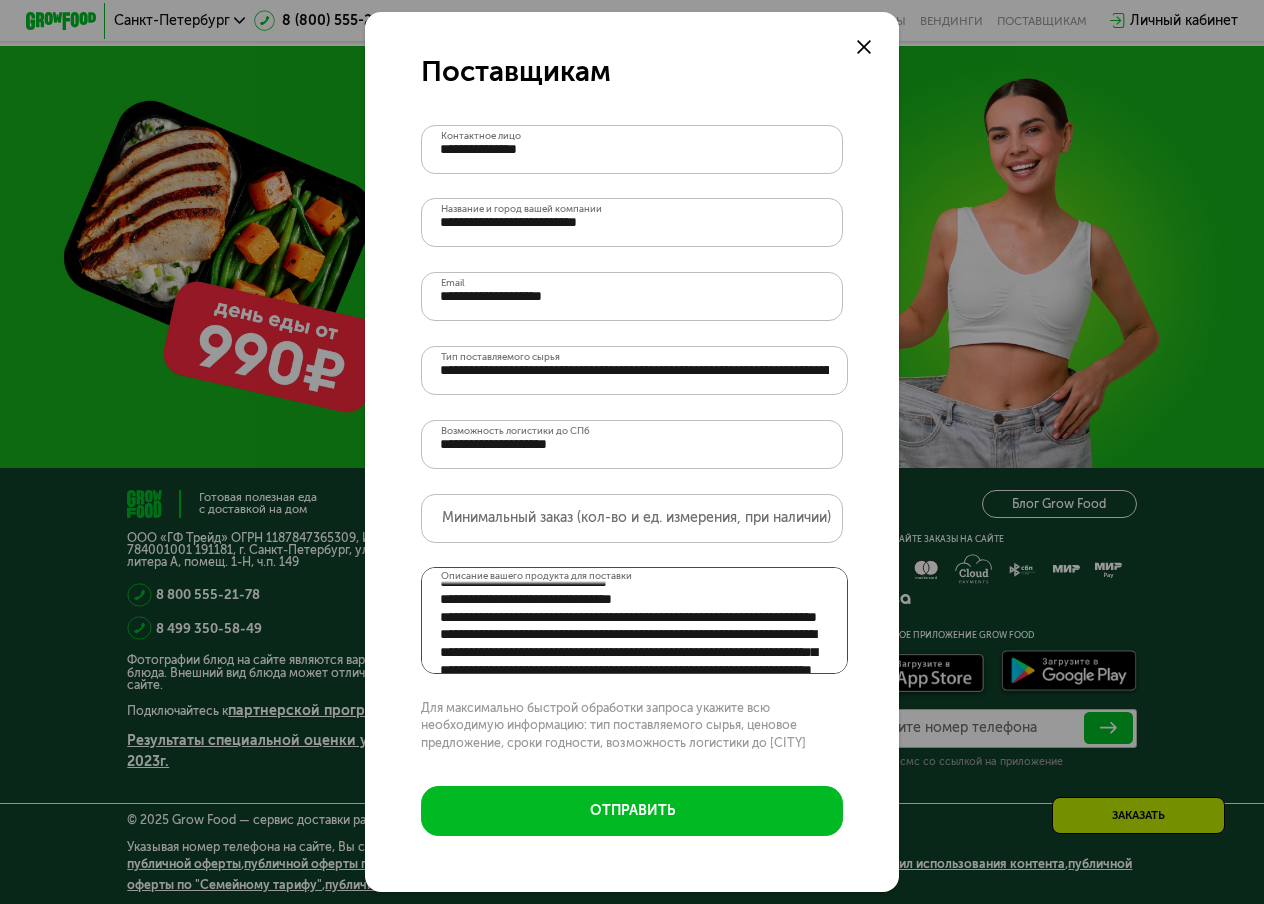 click on "Описание вашего продукта для поставки" at bounding box center (634, 620) 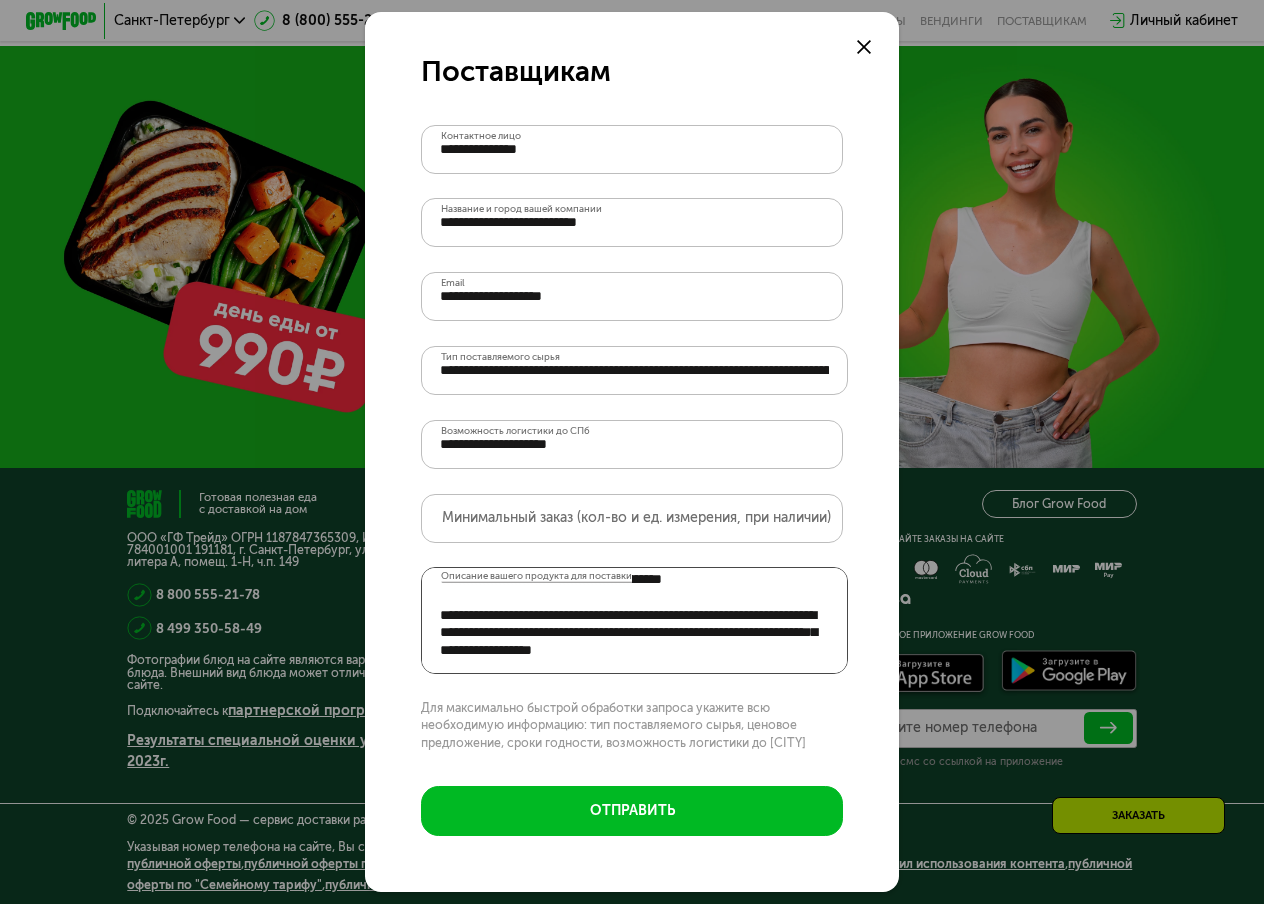 scroll, scrollTop: 1274, scrollLeft: 0, axis: vertical 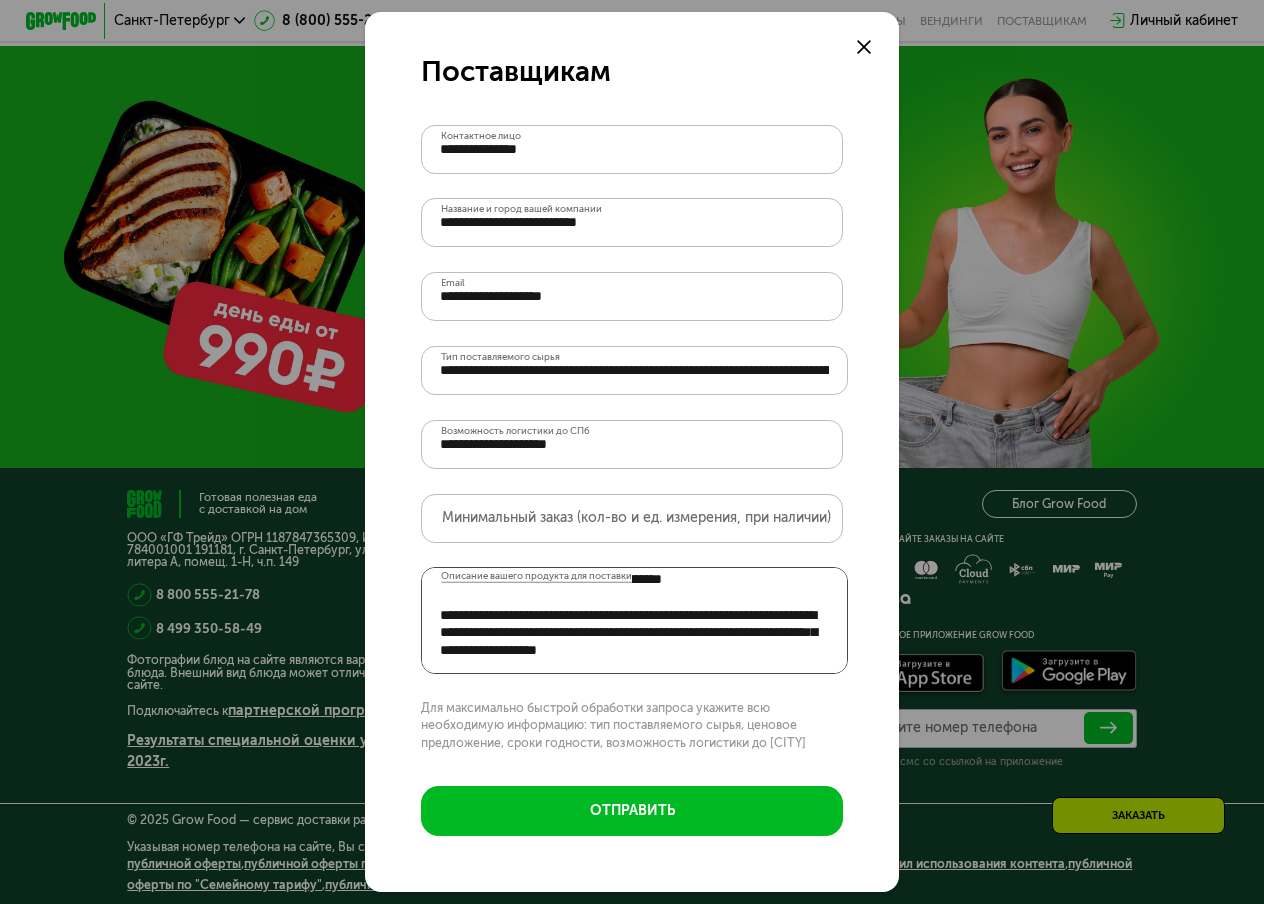 paste on "**********" 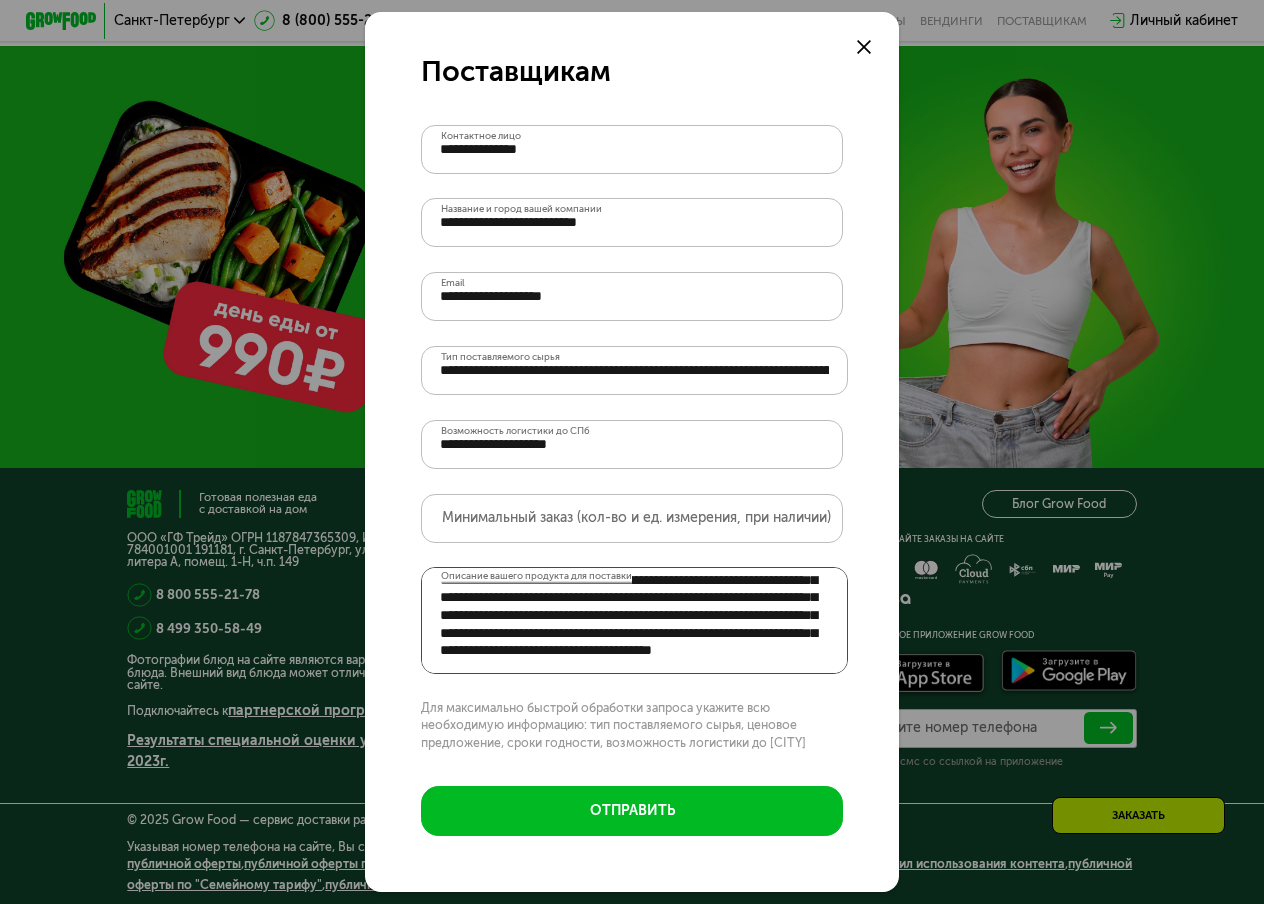 scroll, scrollTop: 1137, scrollLeft: 0, axis: vertical 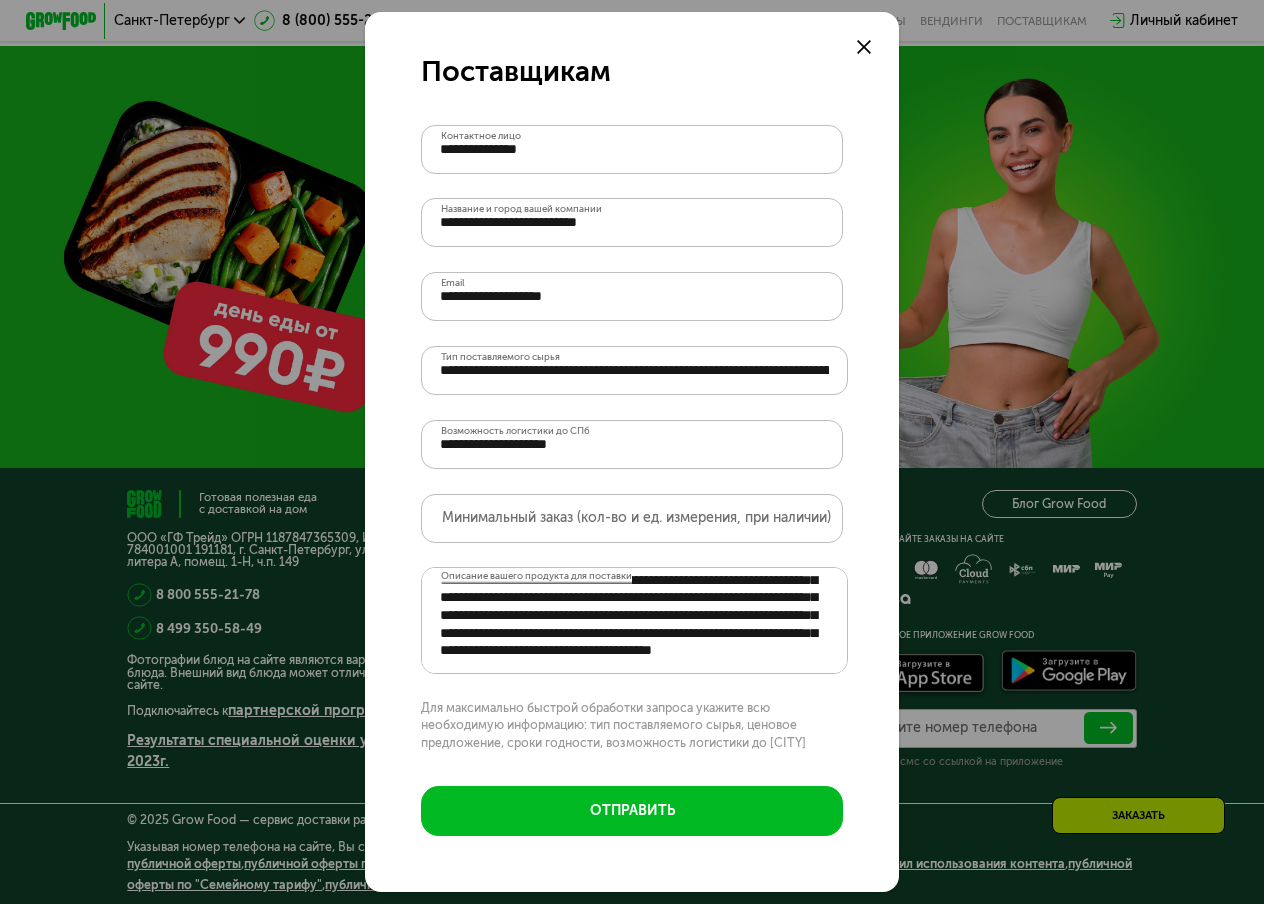 click on "Минимальный заказ (кол-во и ед. измерения, при наличии)" at bounding box center [636, 518] 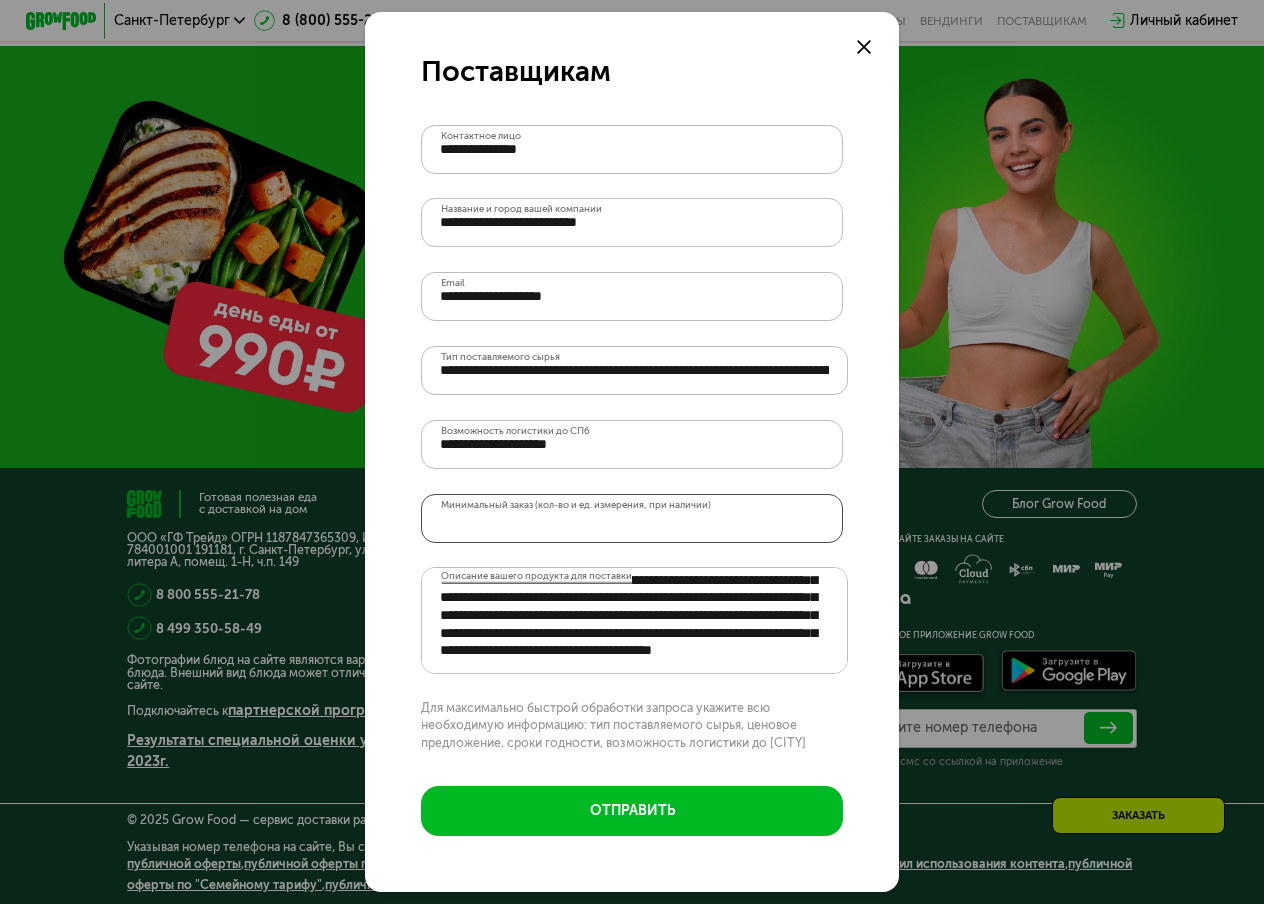 click on "Минимальный заказ (кол-во и ед. измерения, при наличии)" at bounding box center (631, 518) 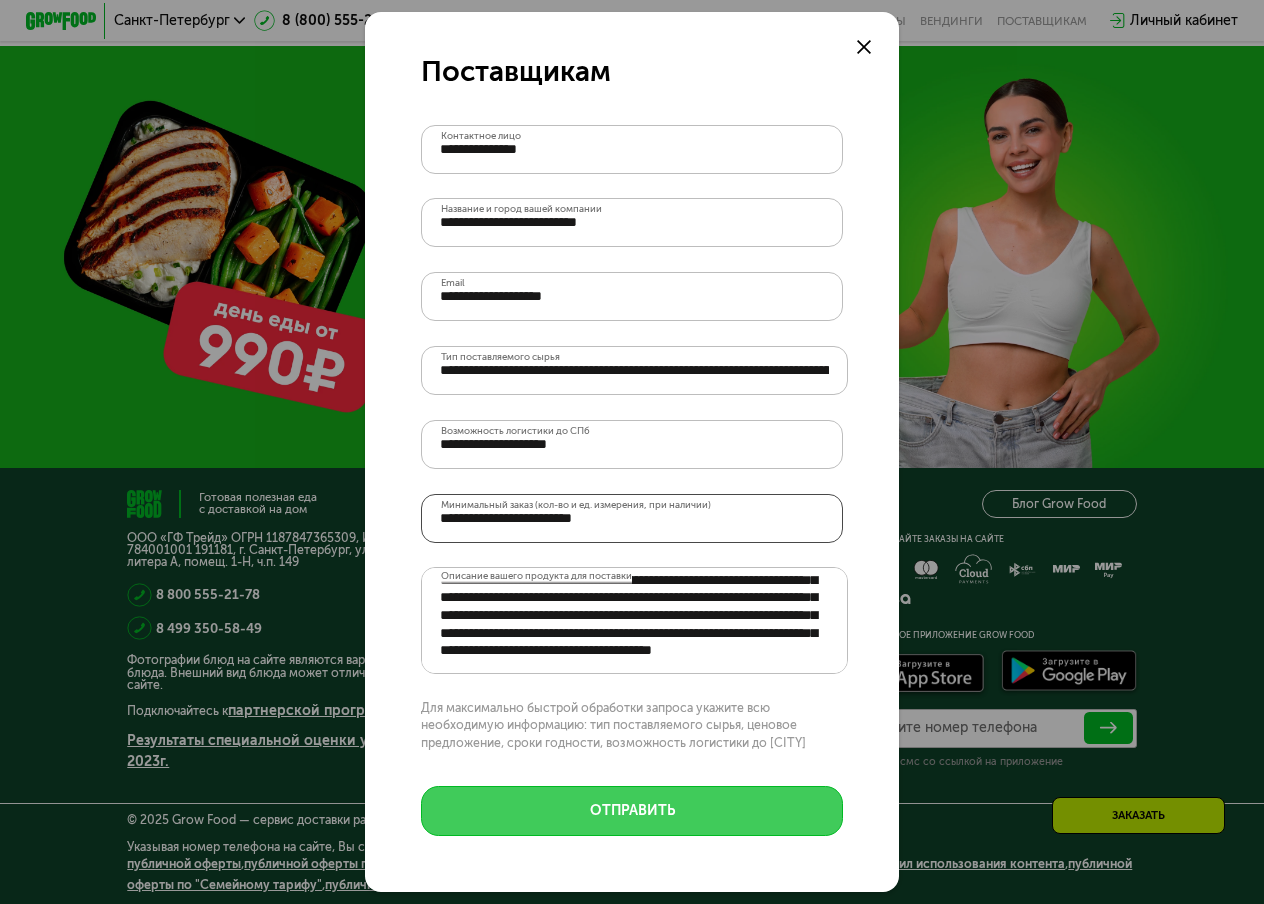 type on "**********" 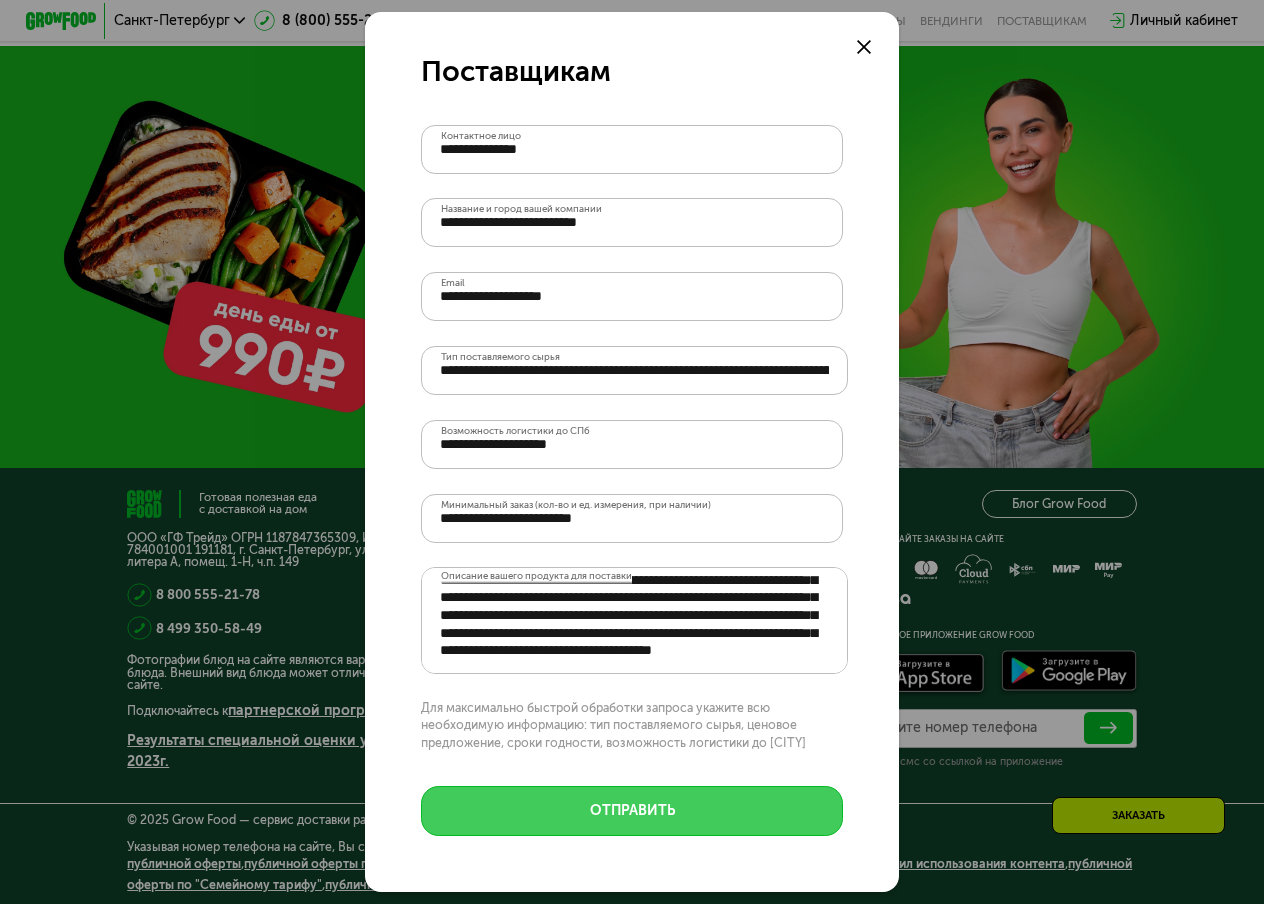 click on "отправить" at bounding box center (631, 810) 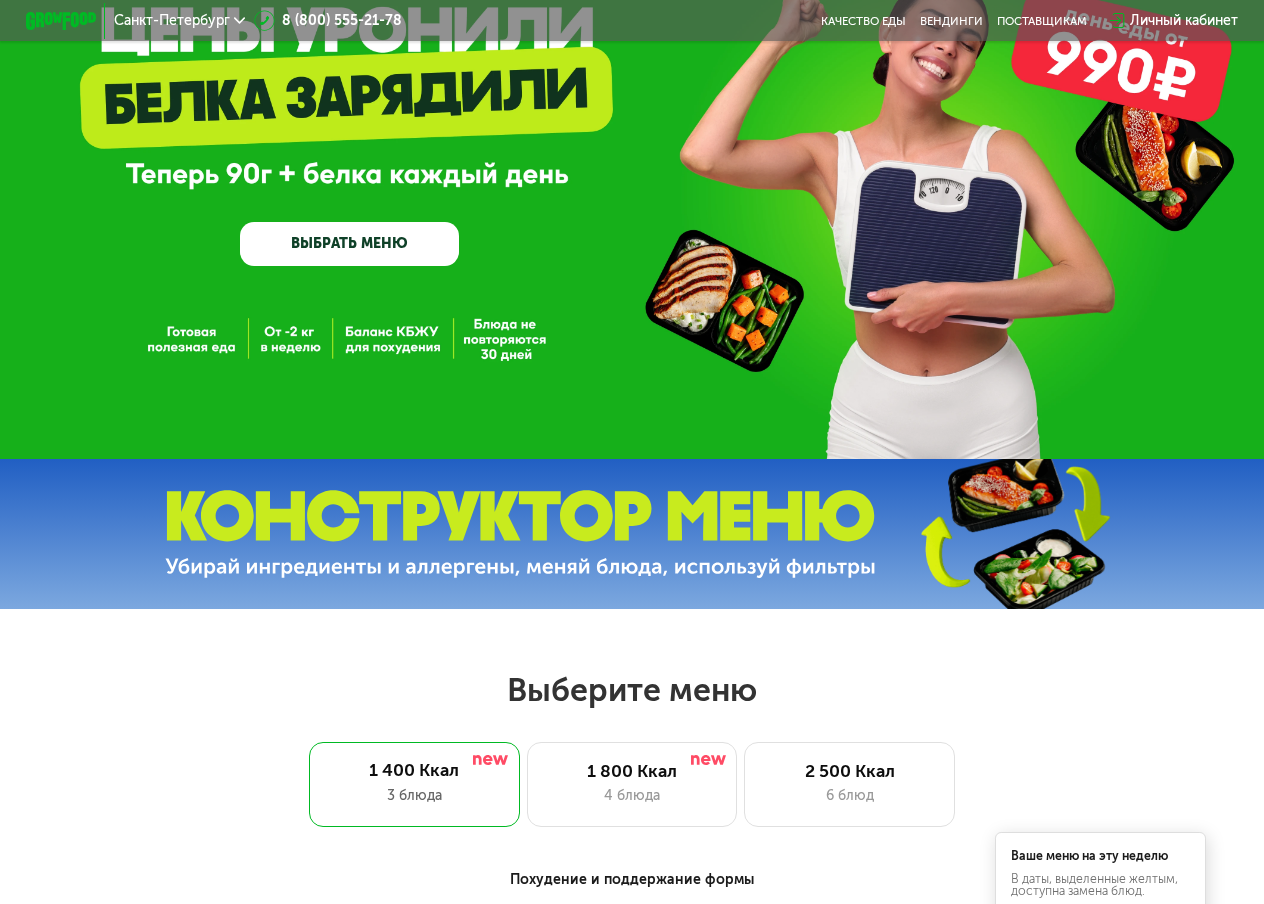 scroll, scrollTop: 0, scrollLeft: 0, axis: both 